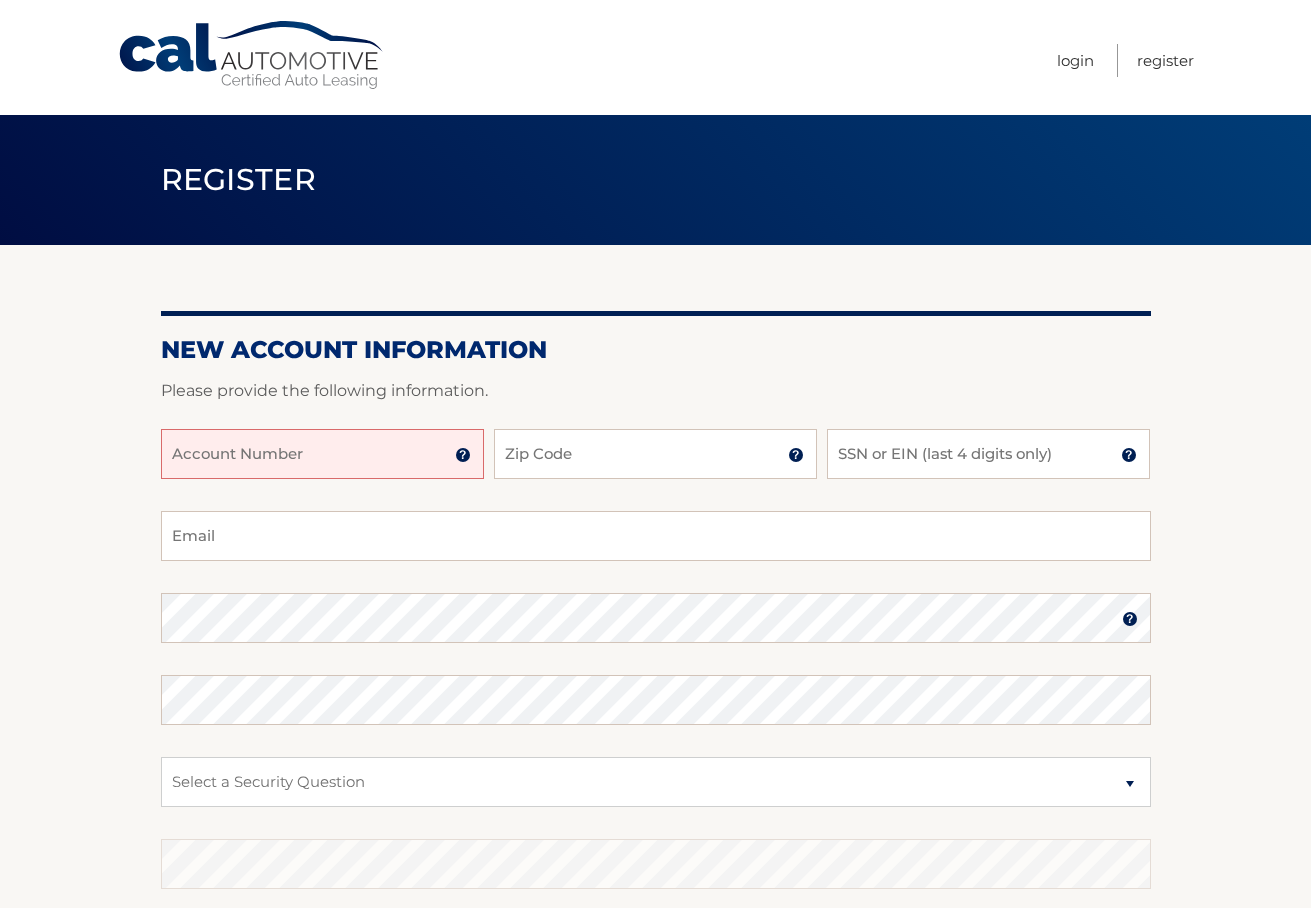 scroll, scrollTop: 0, scrollLeft: 0, axis: both 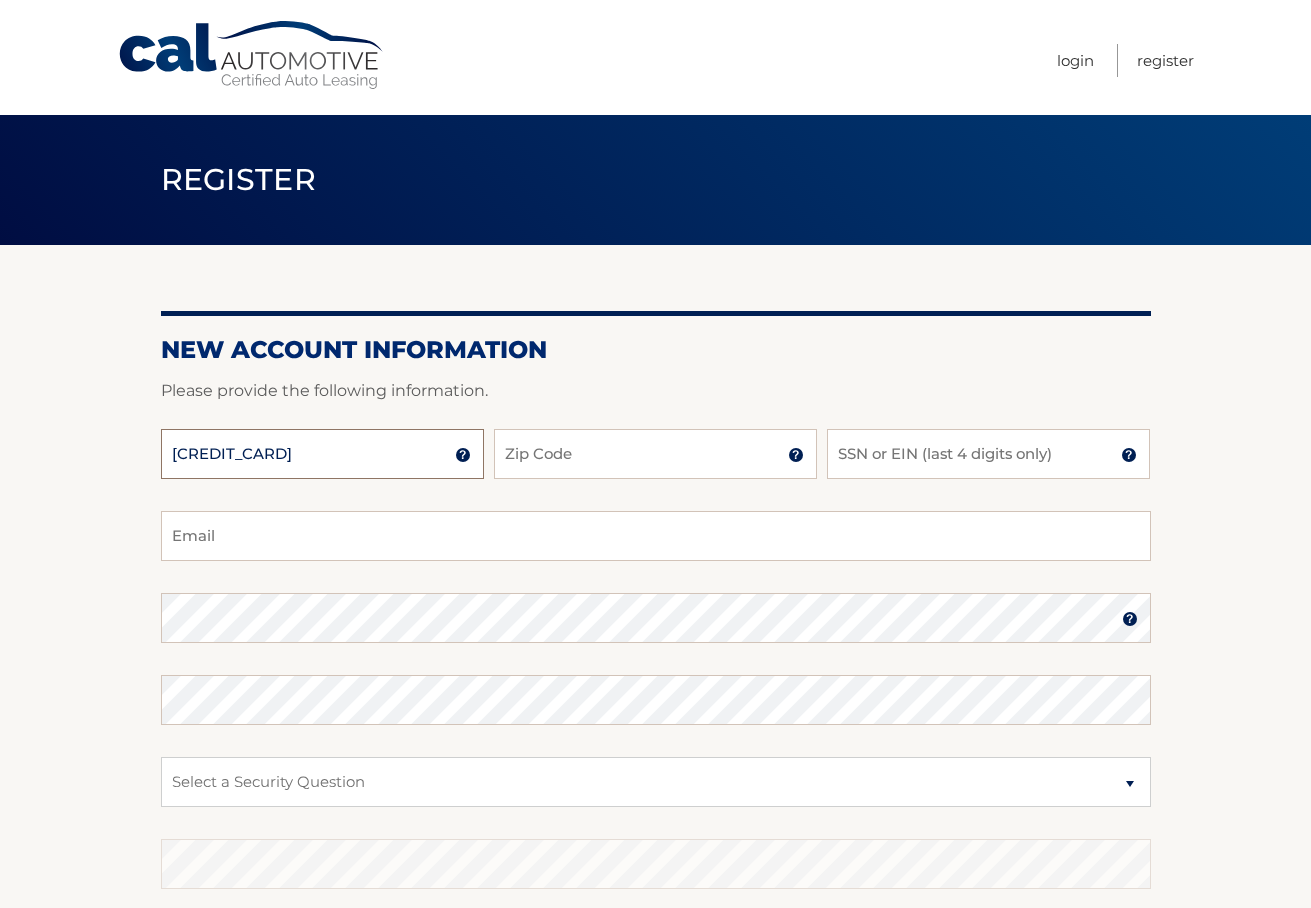type on "44455951901" 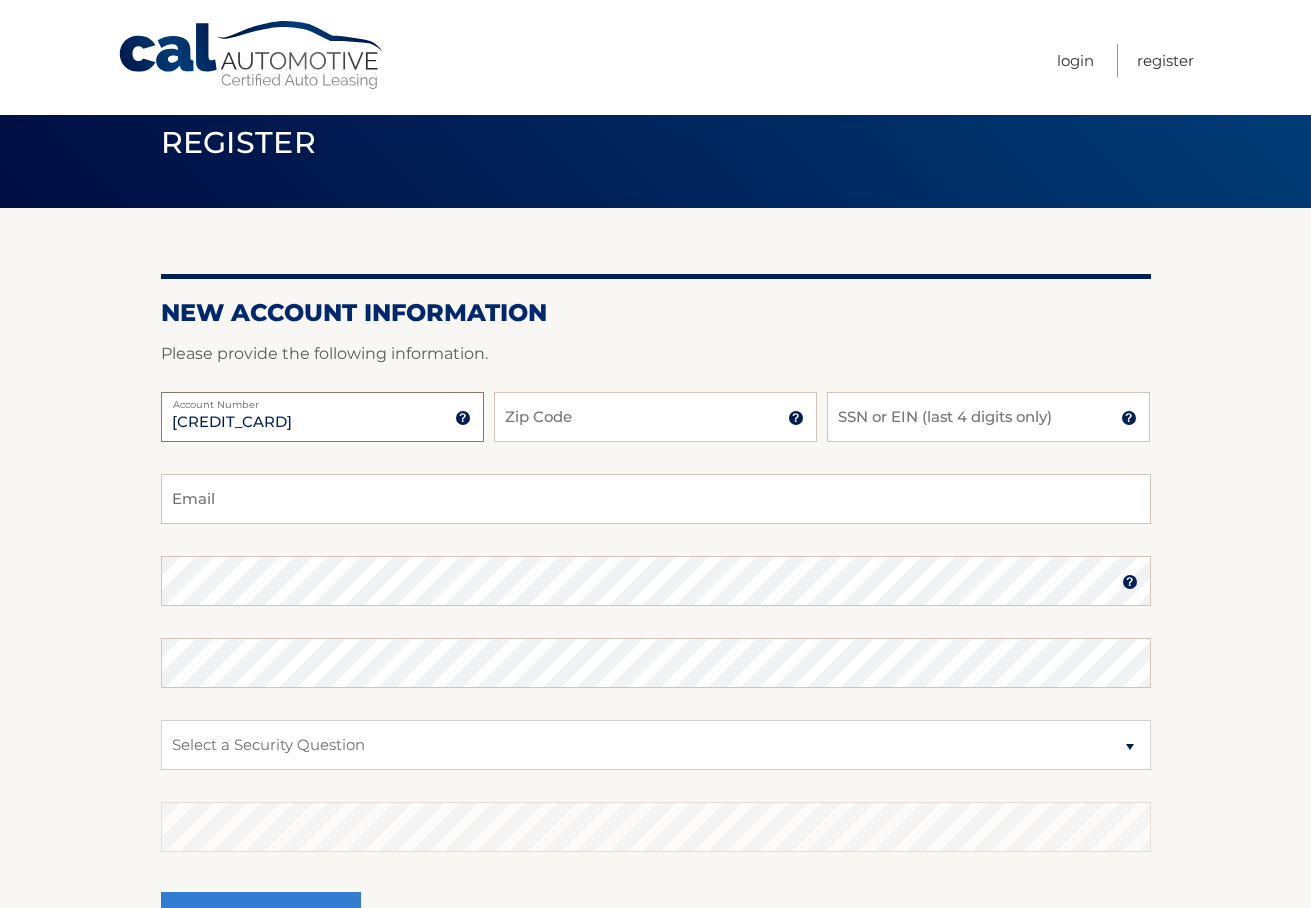 scroll, scrollTop: 42, scrollLeft: 0, axis: vertical 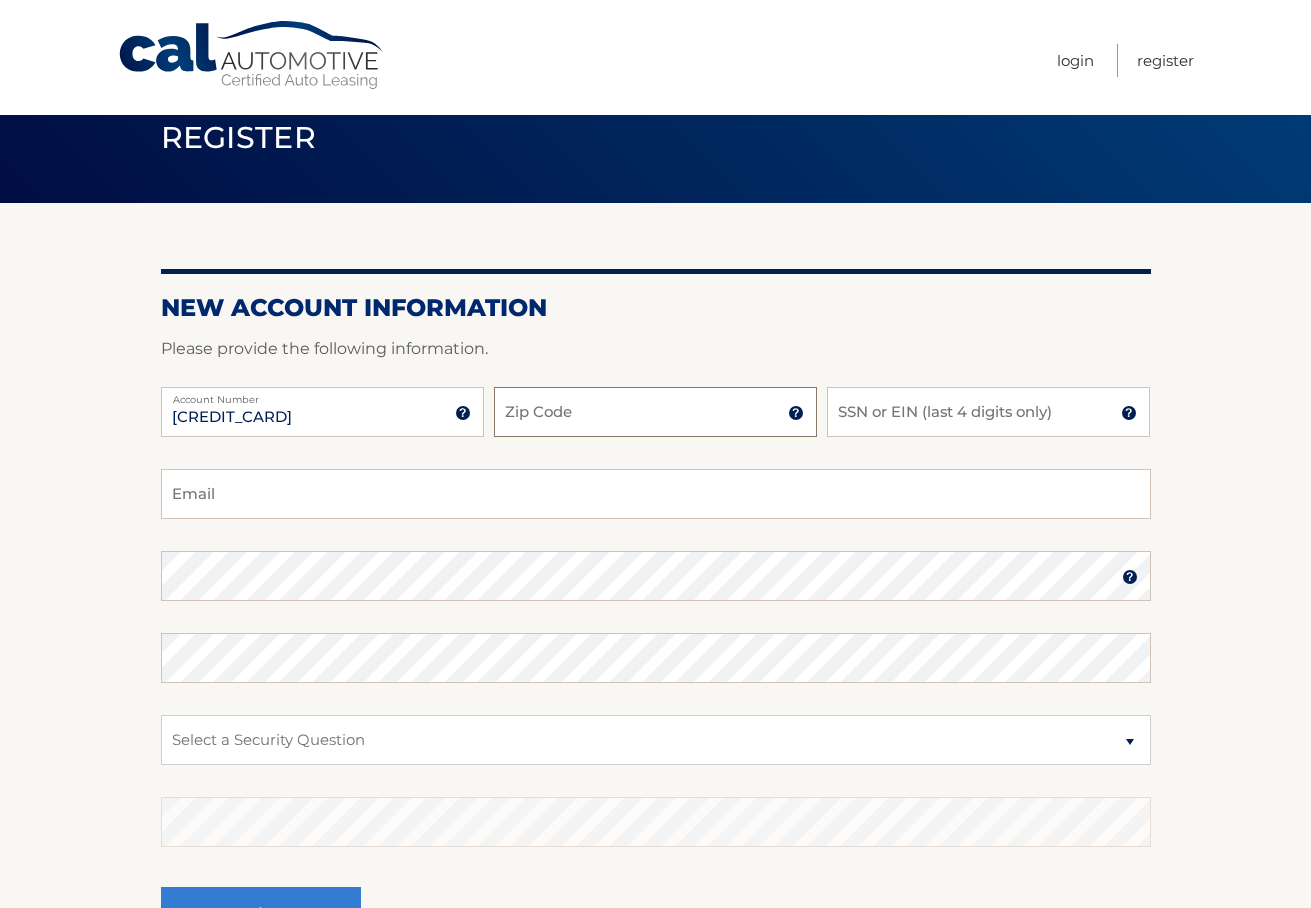 click on "Zip Code" at bounding box center [655, 412] 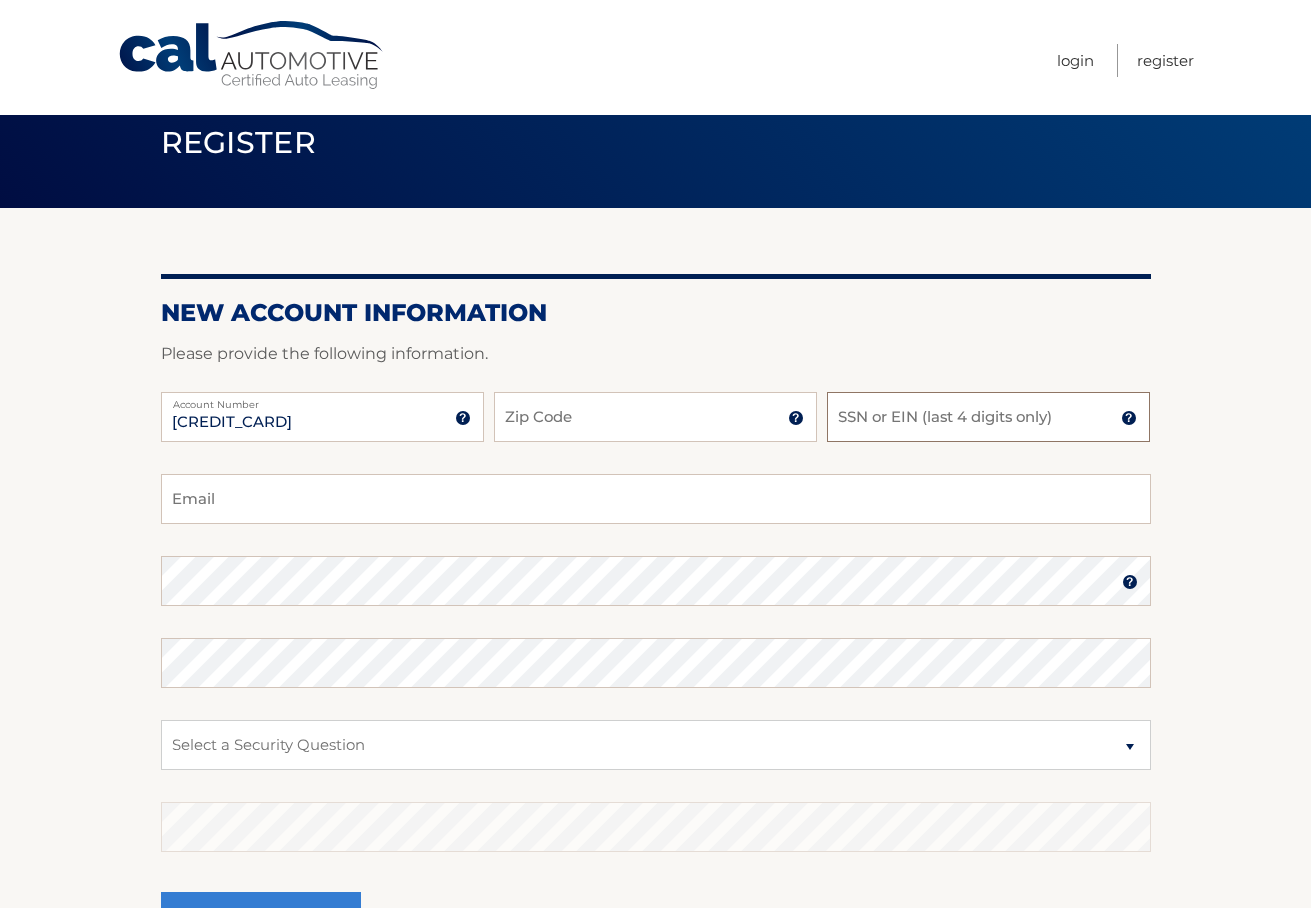 click on "SSN or EIN (last 4 digits only)" at bounding box center (988, 417) 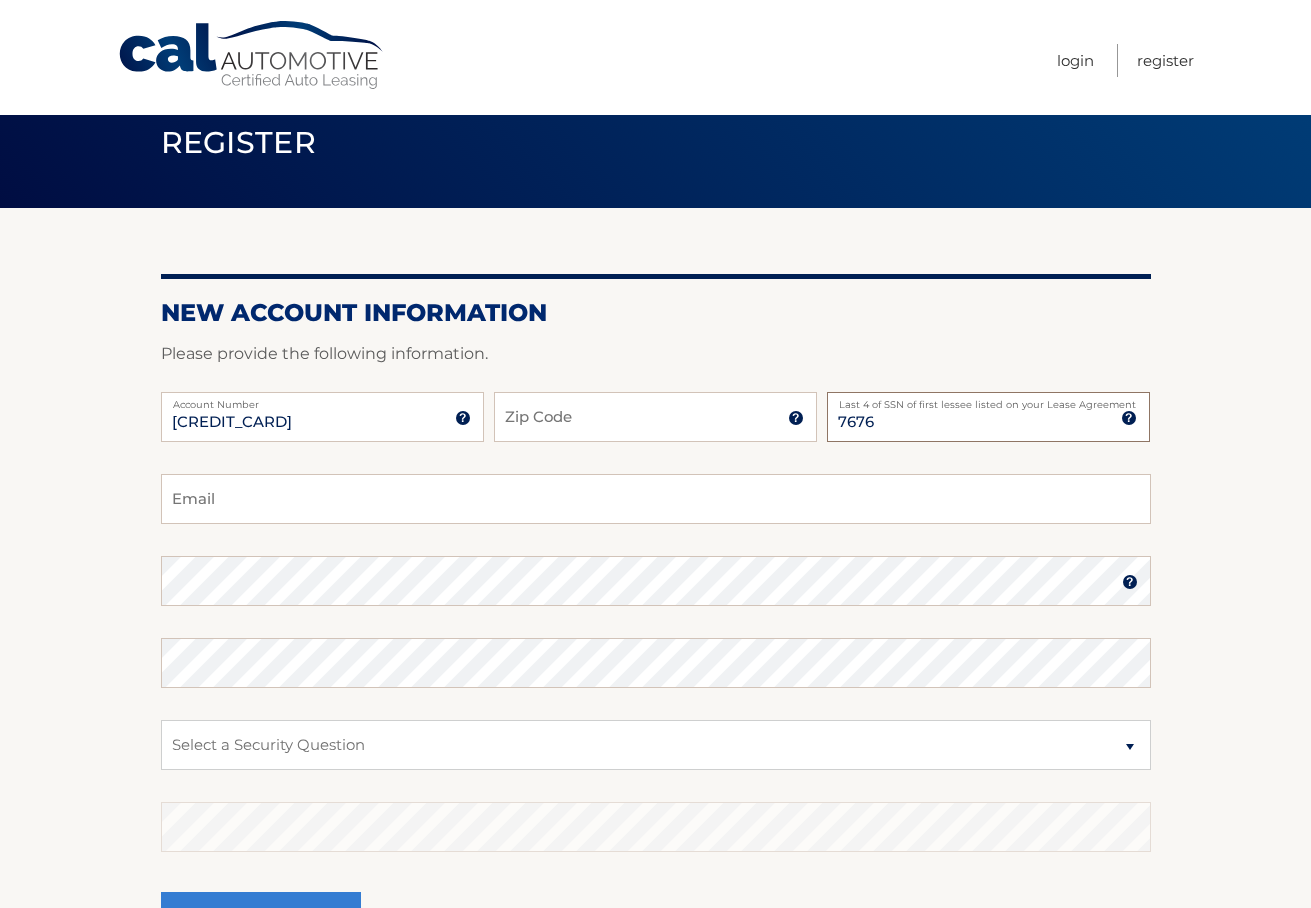 type on "7676" 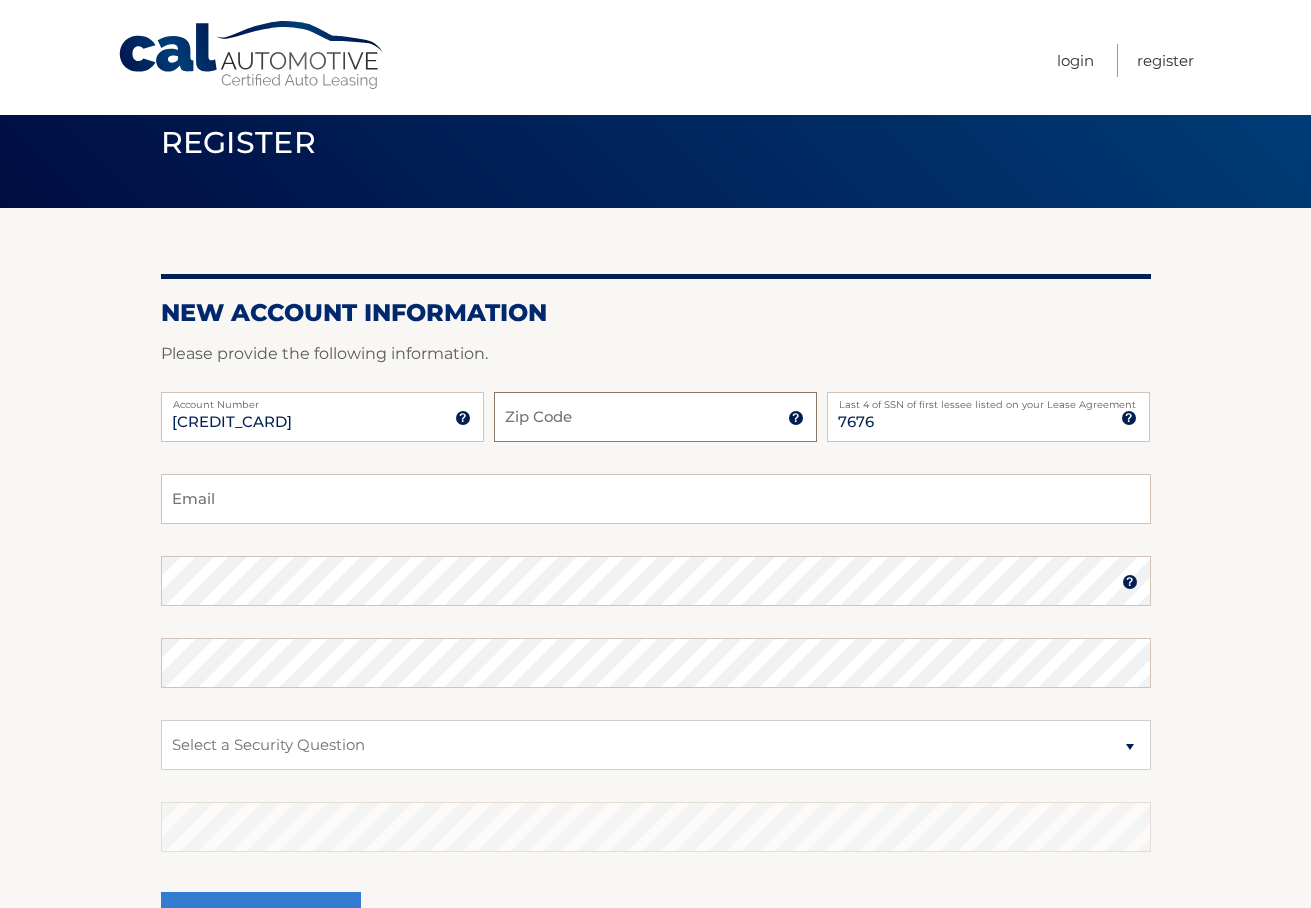 click on "Zip Code" at bounding box center (655, 417) 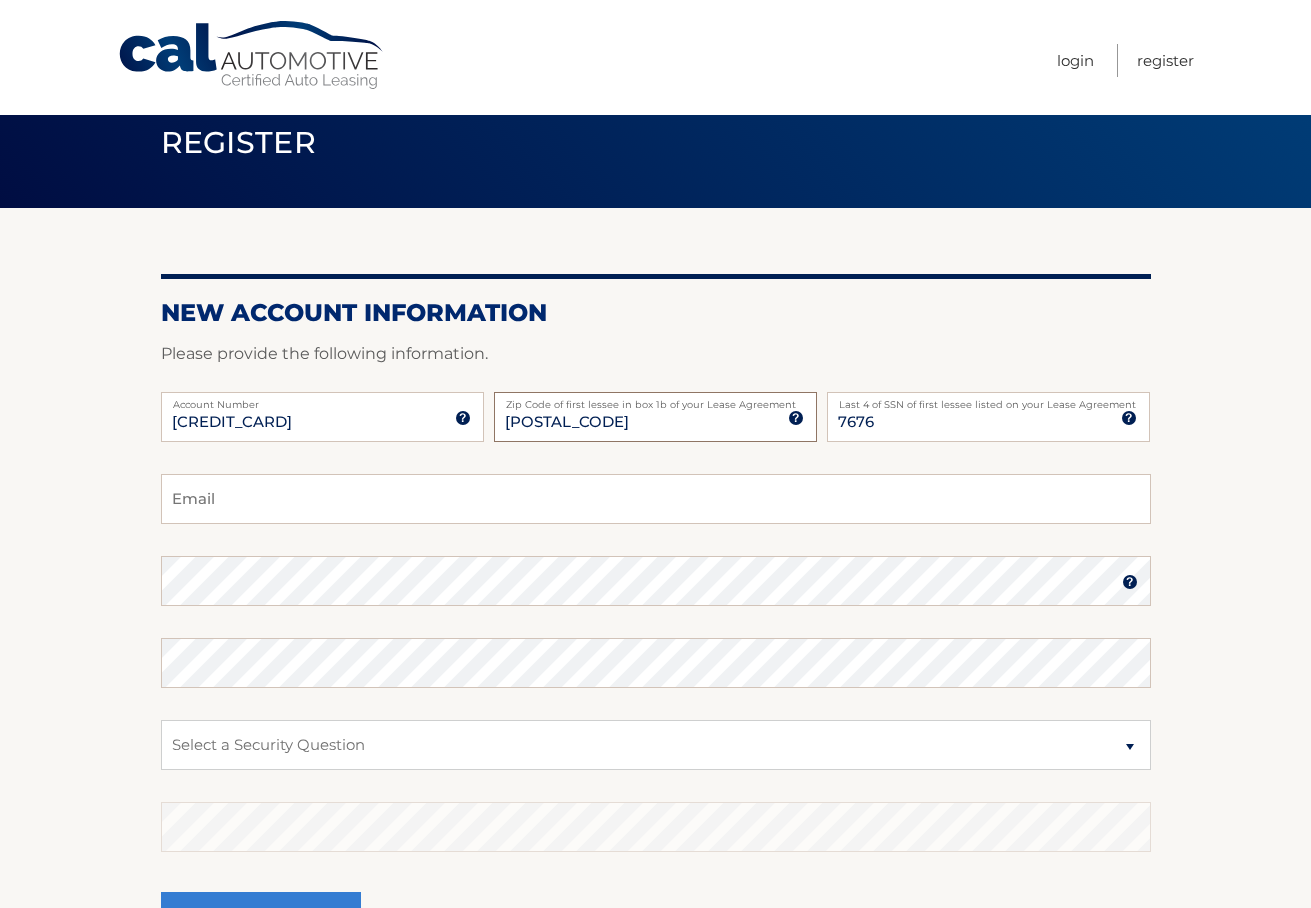type on "07039" 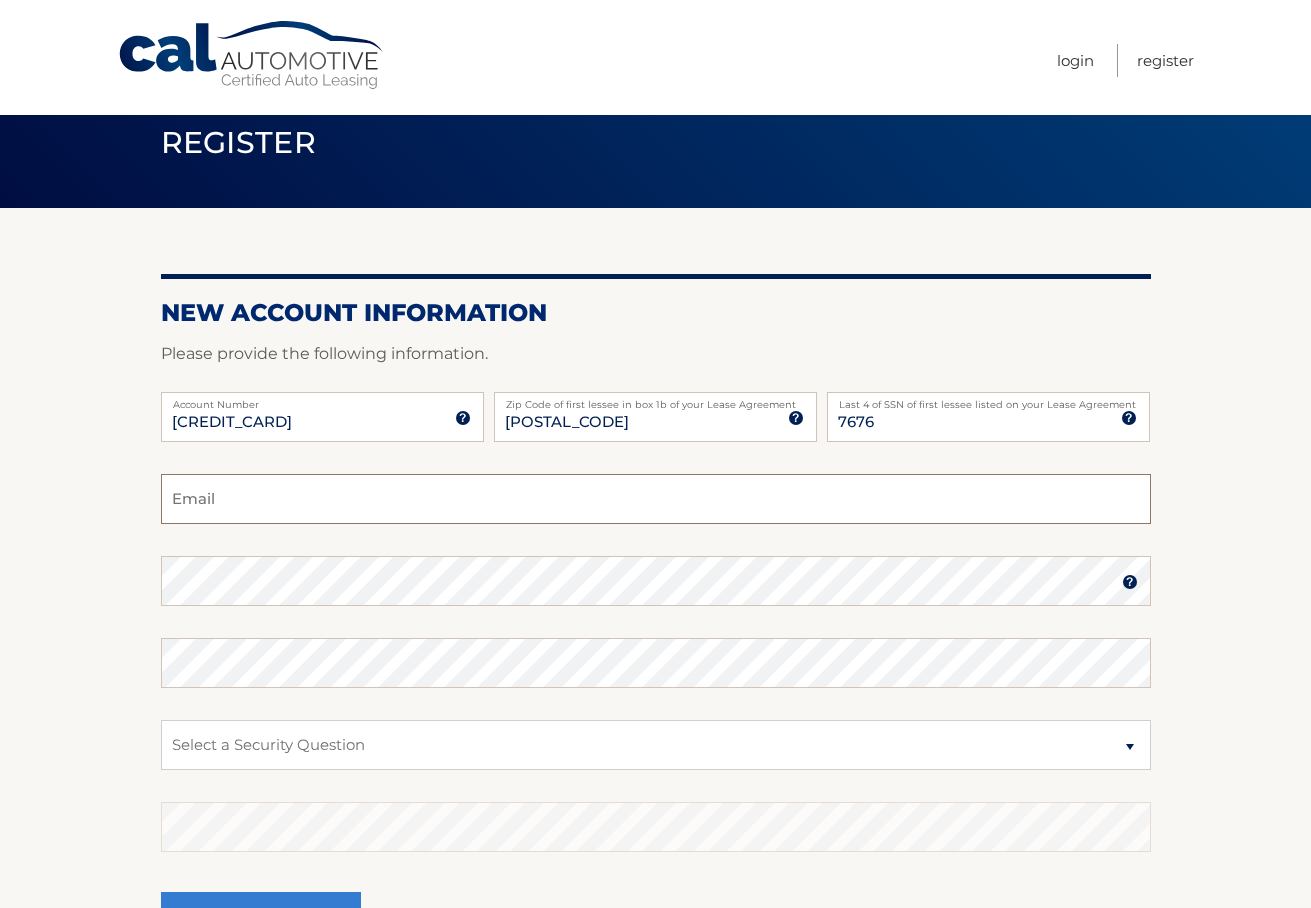 click on "Email" at bounding box center (656, 499) 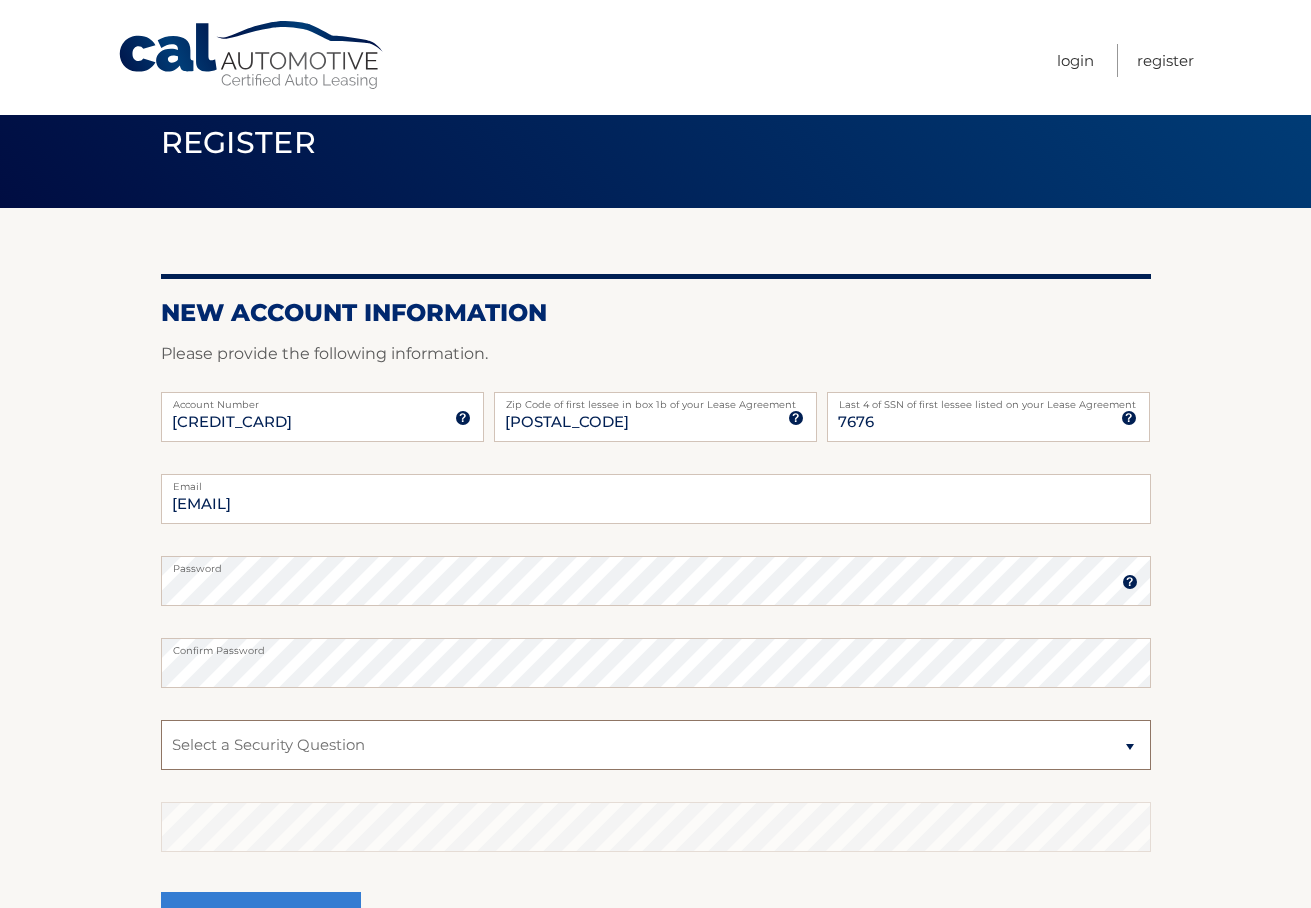 click on "Select a Security Question
What was the name of your elementary school?
What is your mother’s maiden name?
What street did you live on in the third grade?
In what city or town was your first job?
What was your childhood phone number including area code? (e.g., 000-000-0000)" at bounding box center [656, 745] 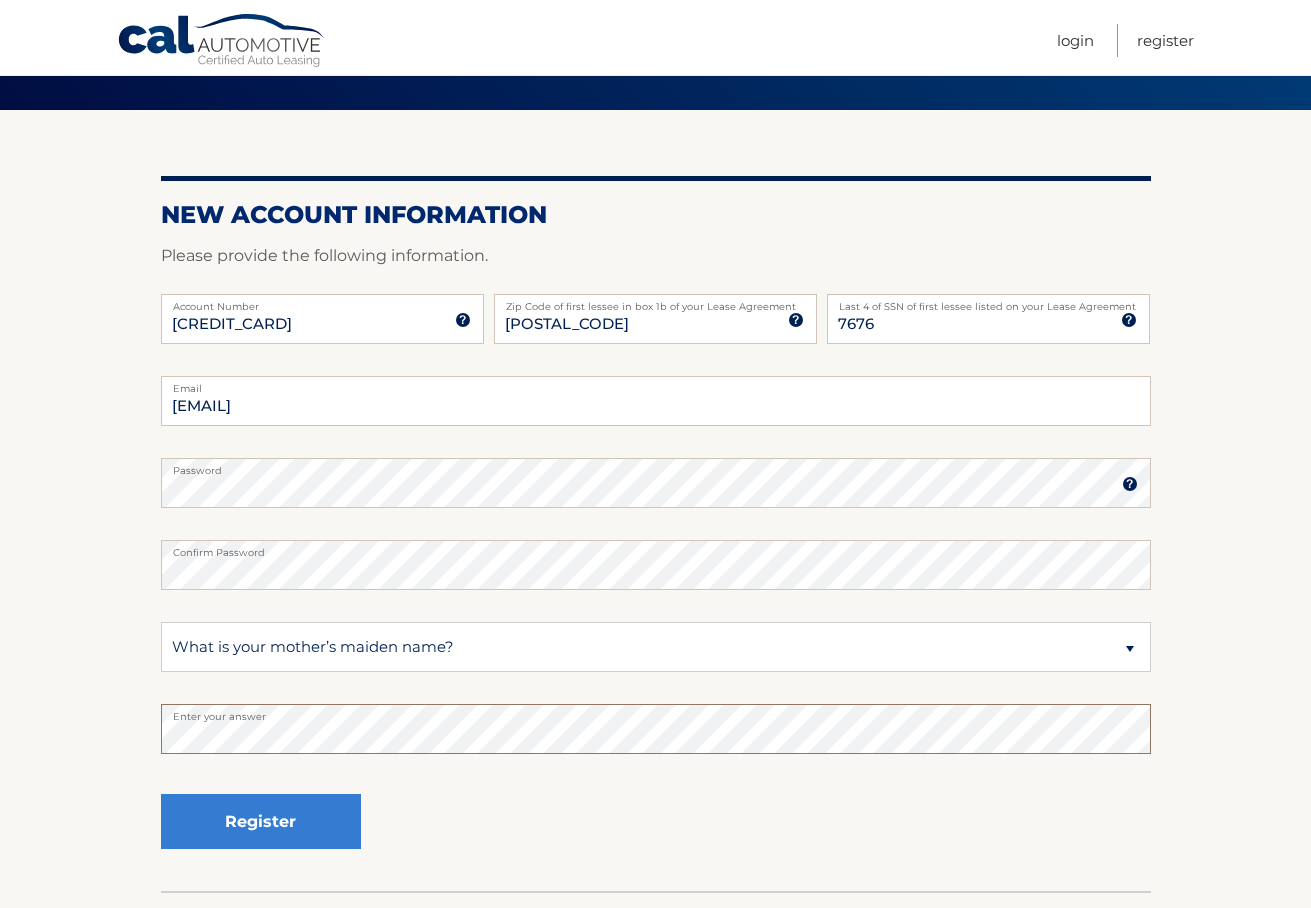 scroll, scrollTop: 150, scrollLeft: 0, axis: vertical 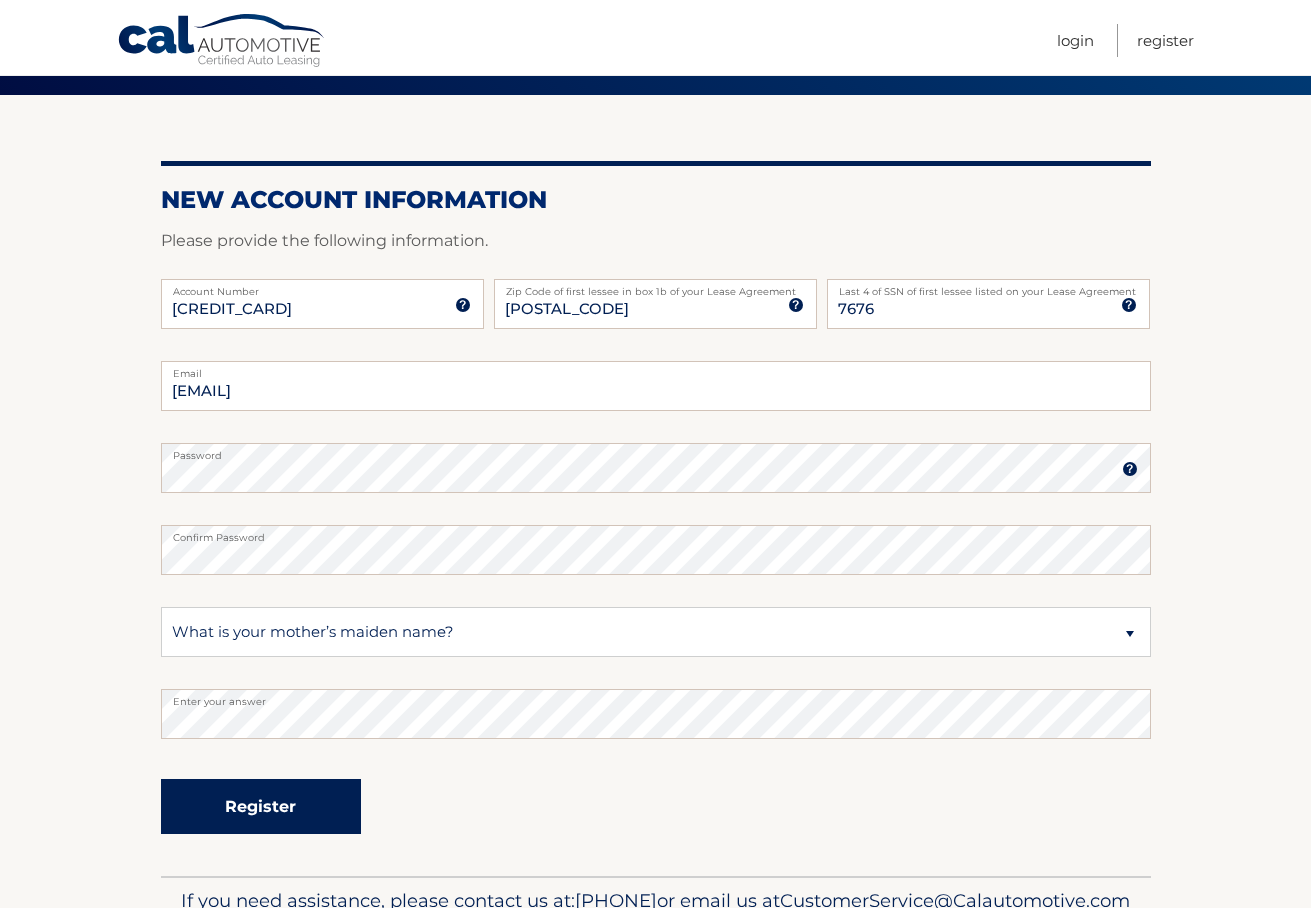 click on "Register" at bounding box center [261, 806] 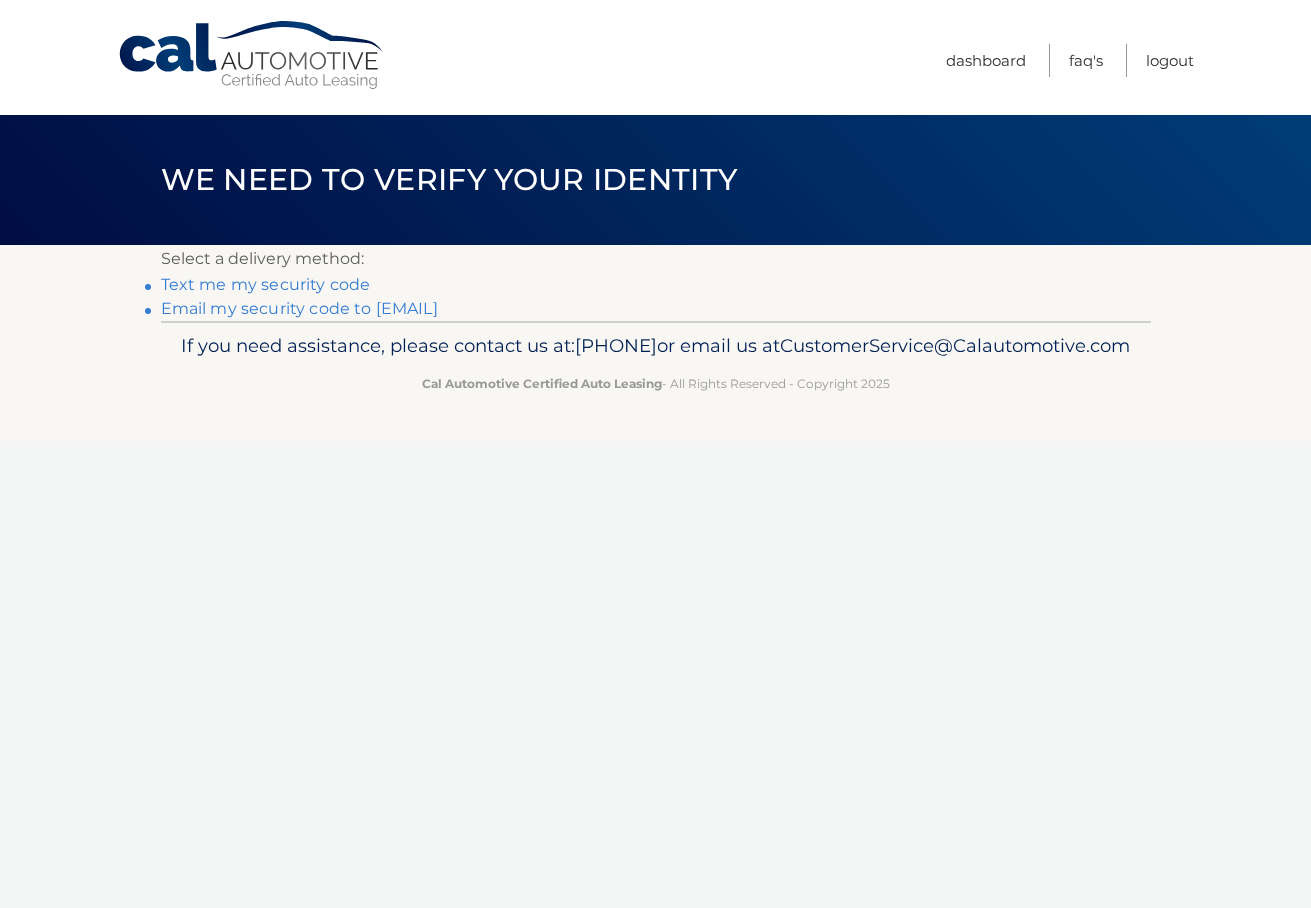 scroll, scrollTop: 0, scrollLeft: 0, axis: both 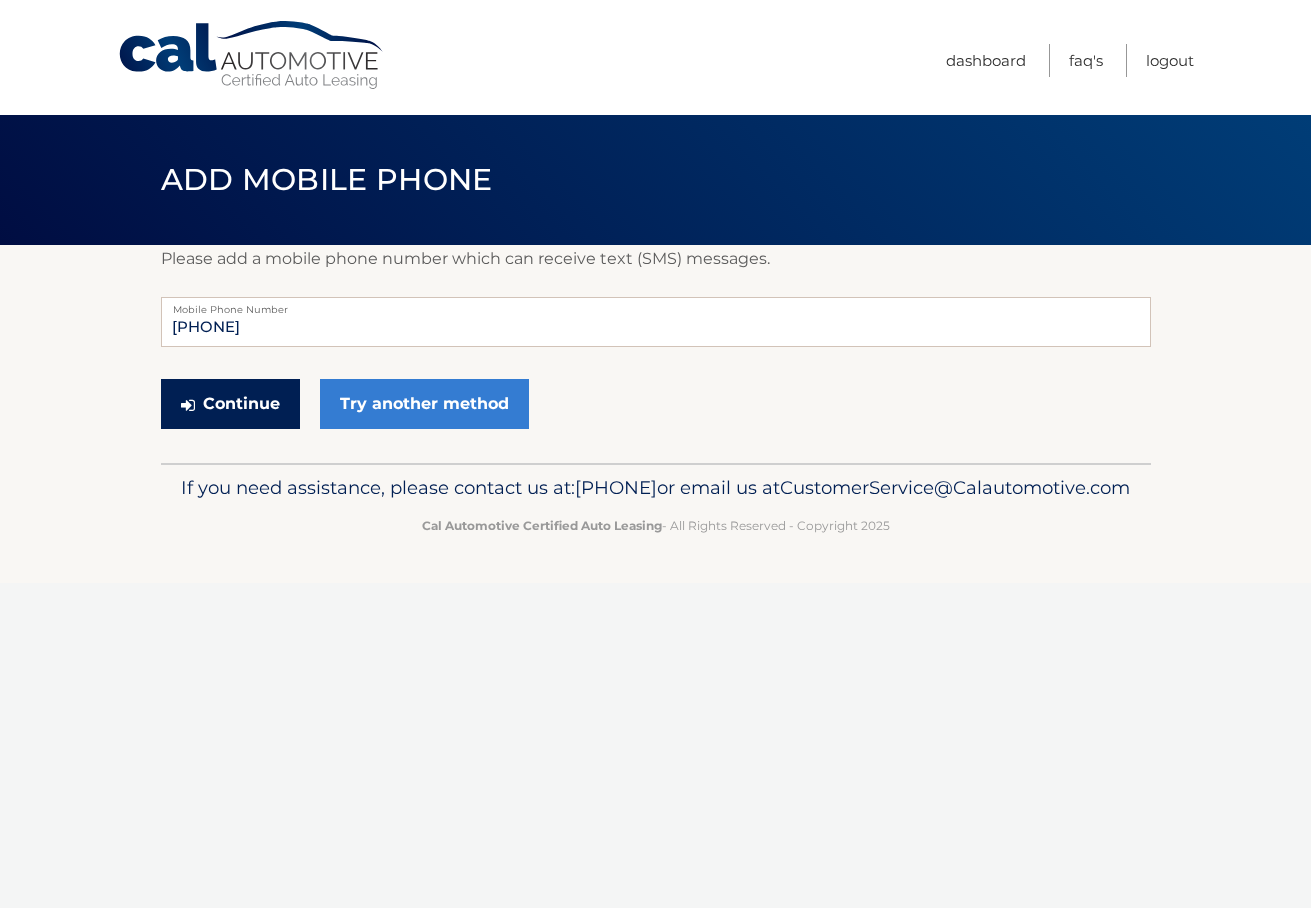 click on "Continue" at bounding box center (230, 404) 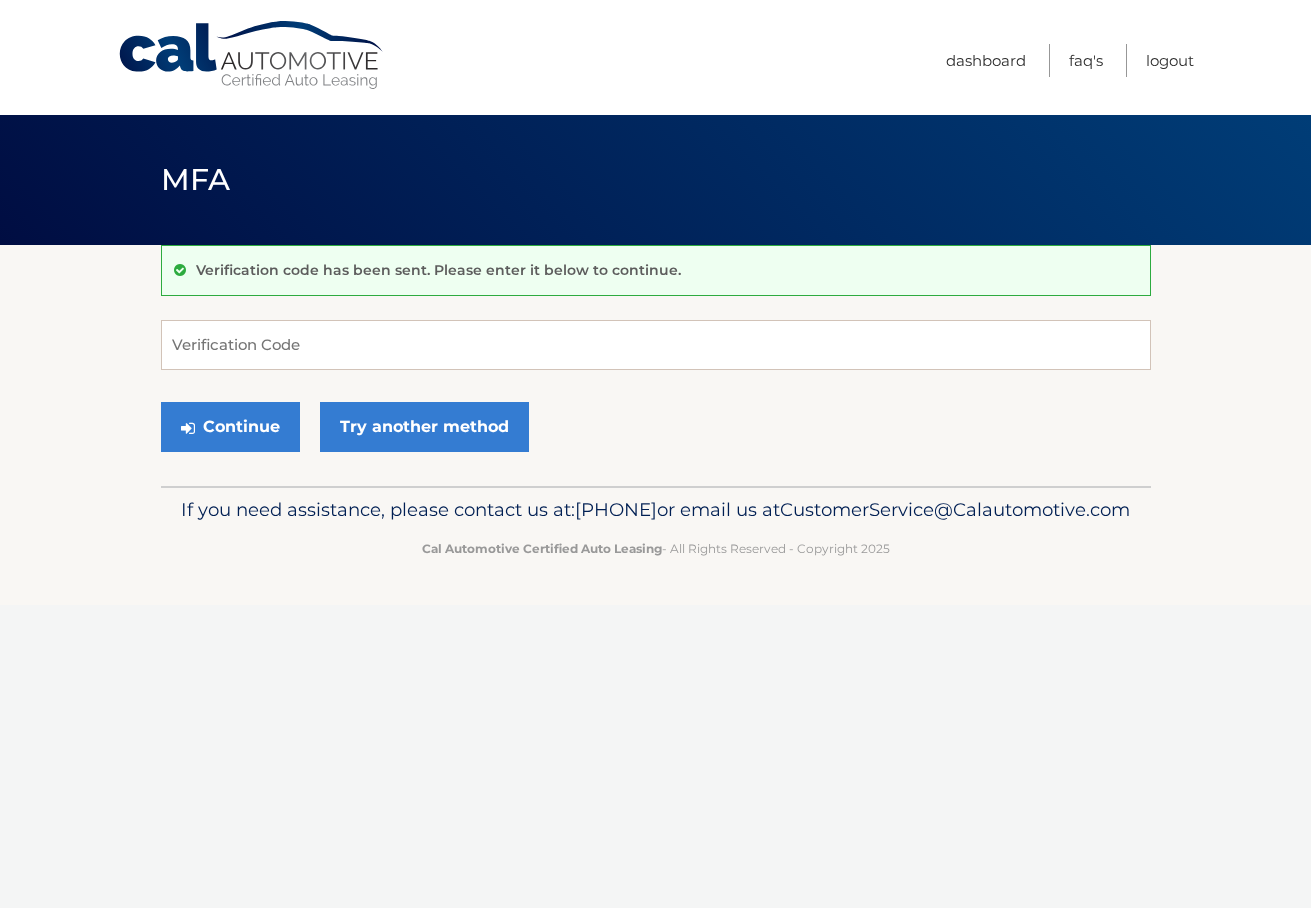 scroll, scrollTop: 0, scrollLeft: 0, axis: both 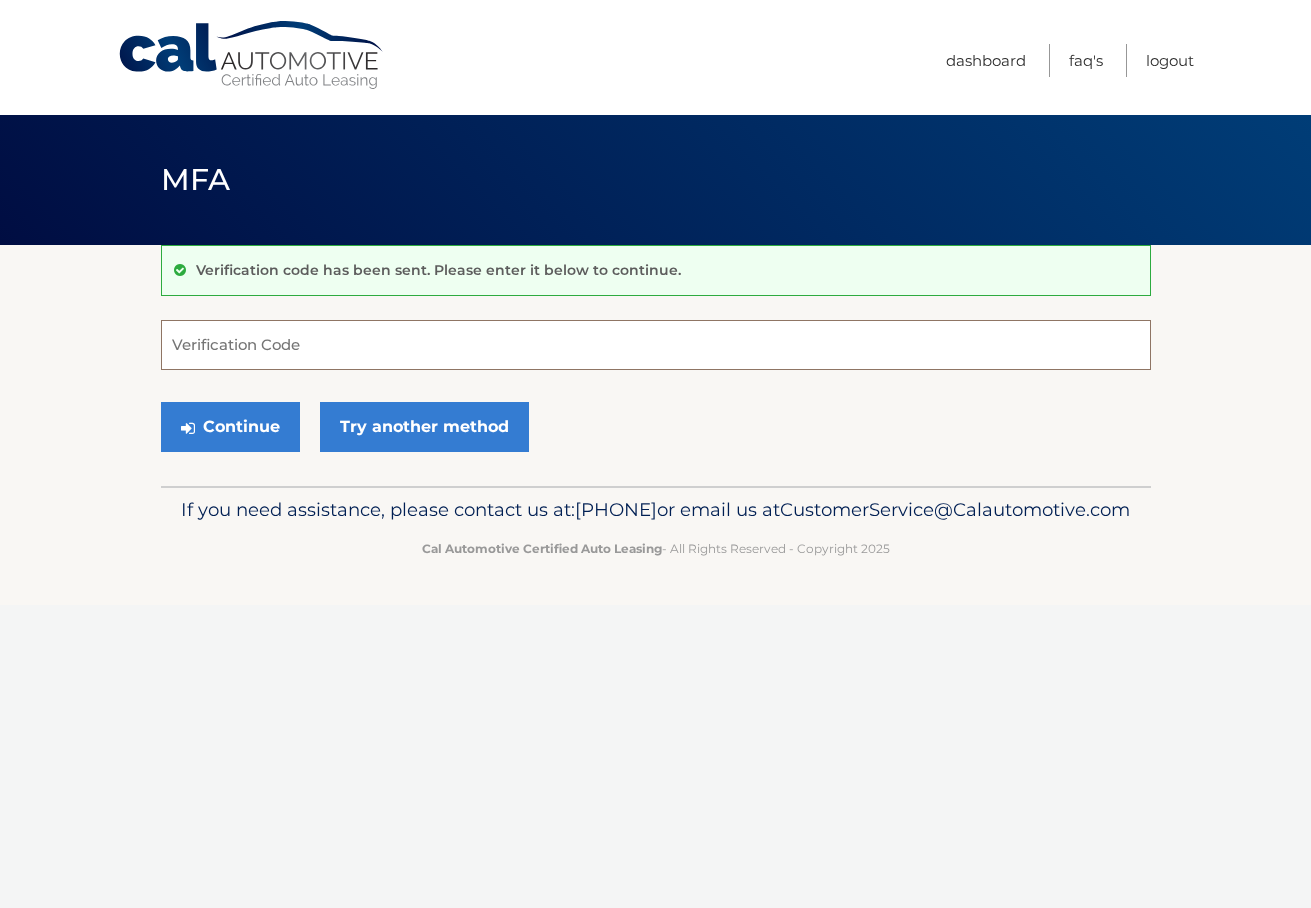 click on "Verification Code" at bounding box center [656, 345] 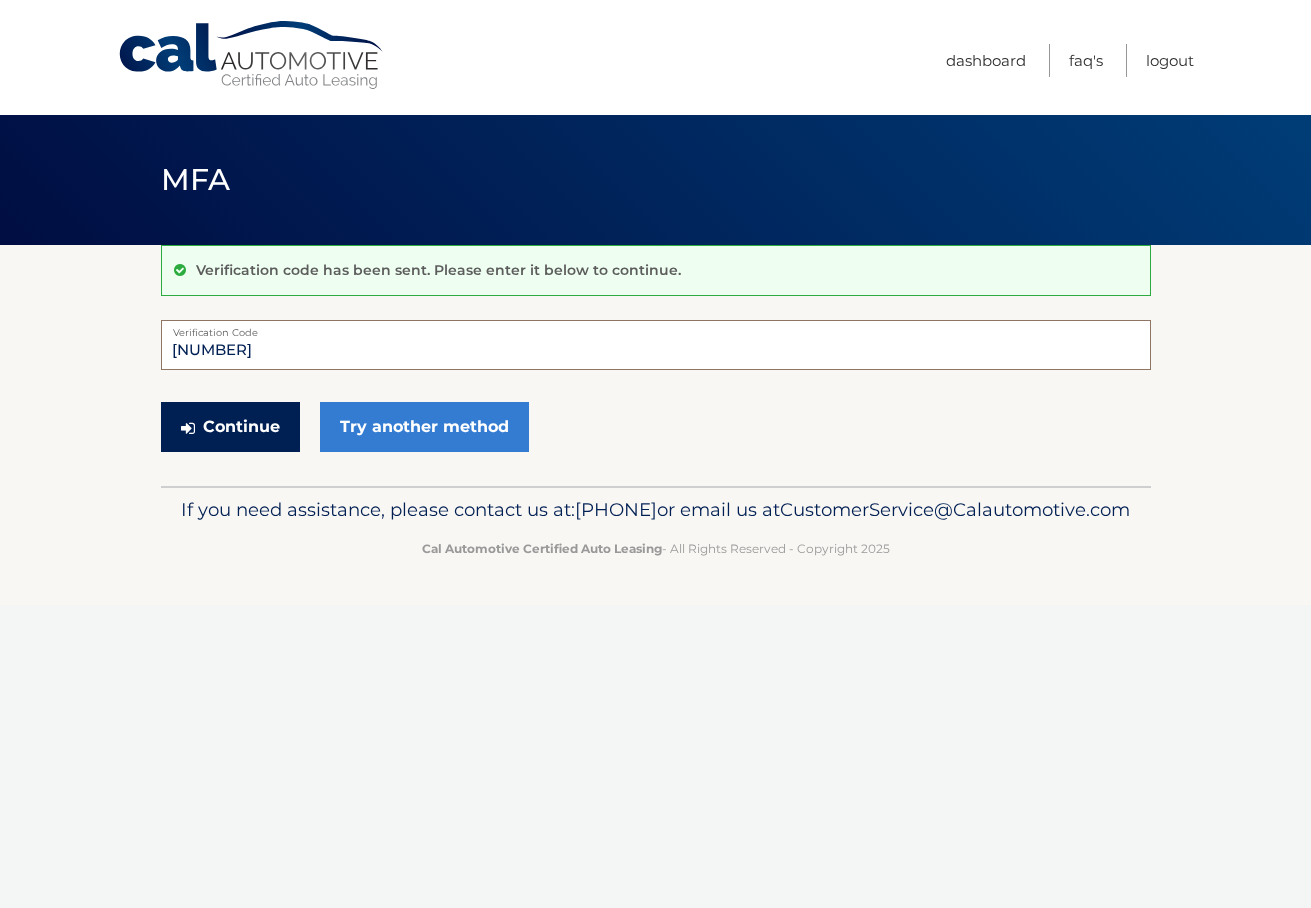 type on "129446" 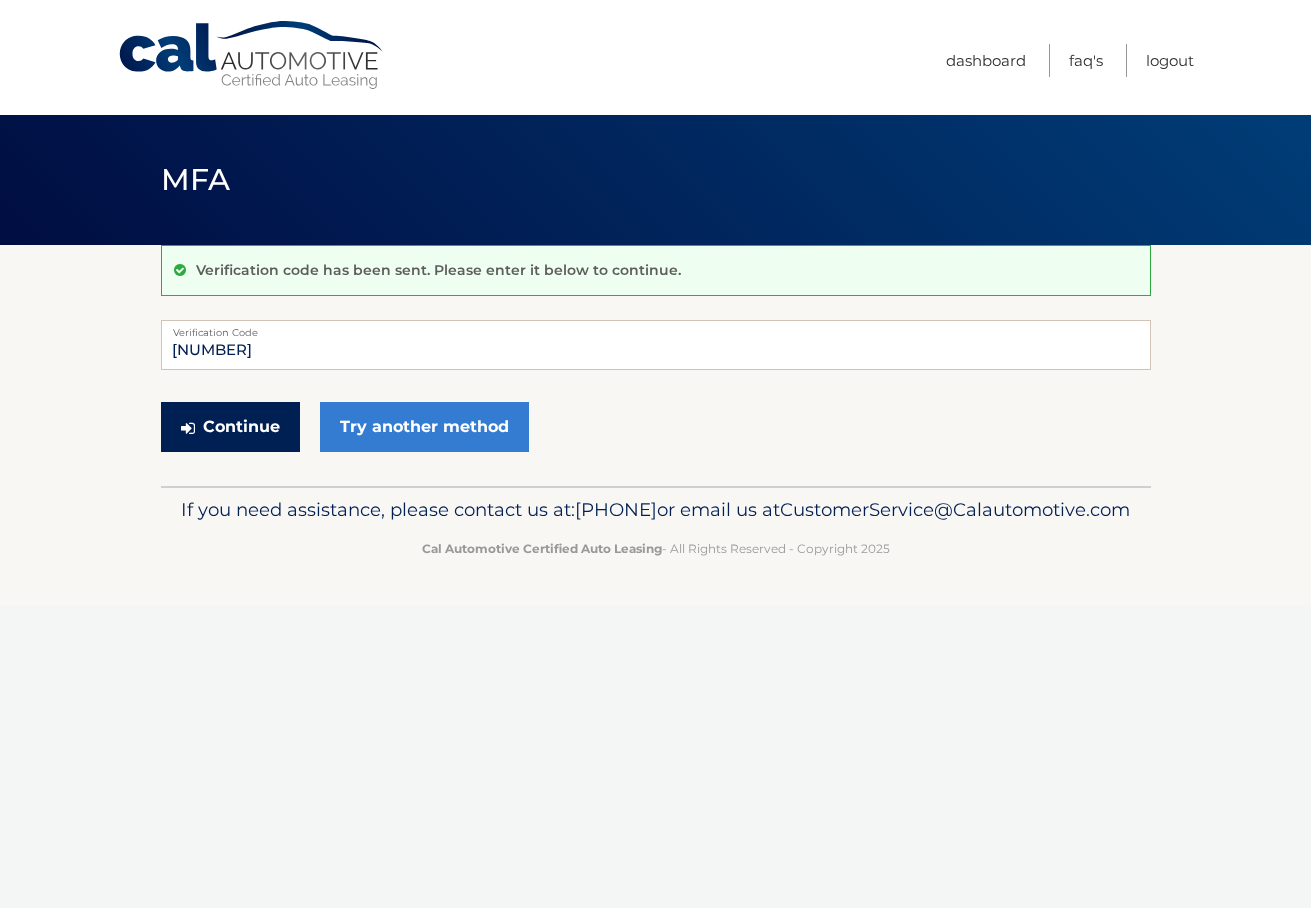 click on "Continue" at bounding box center [230, 427] 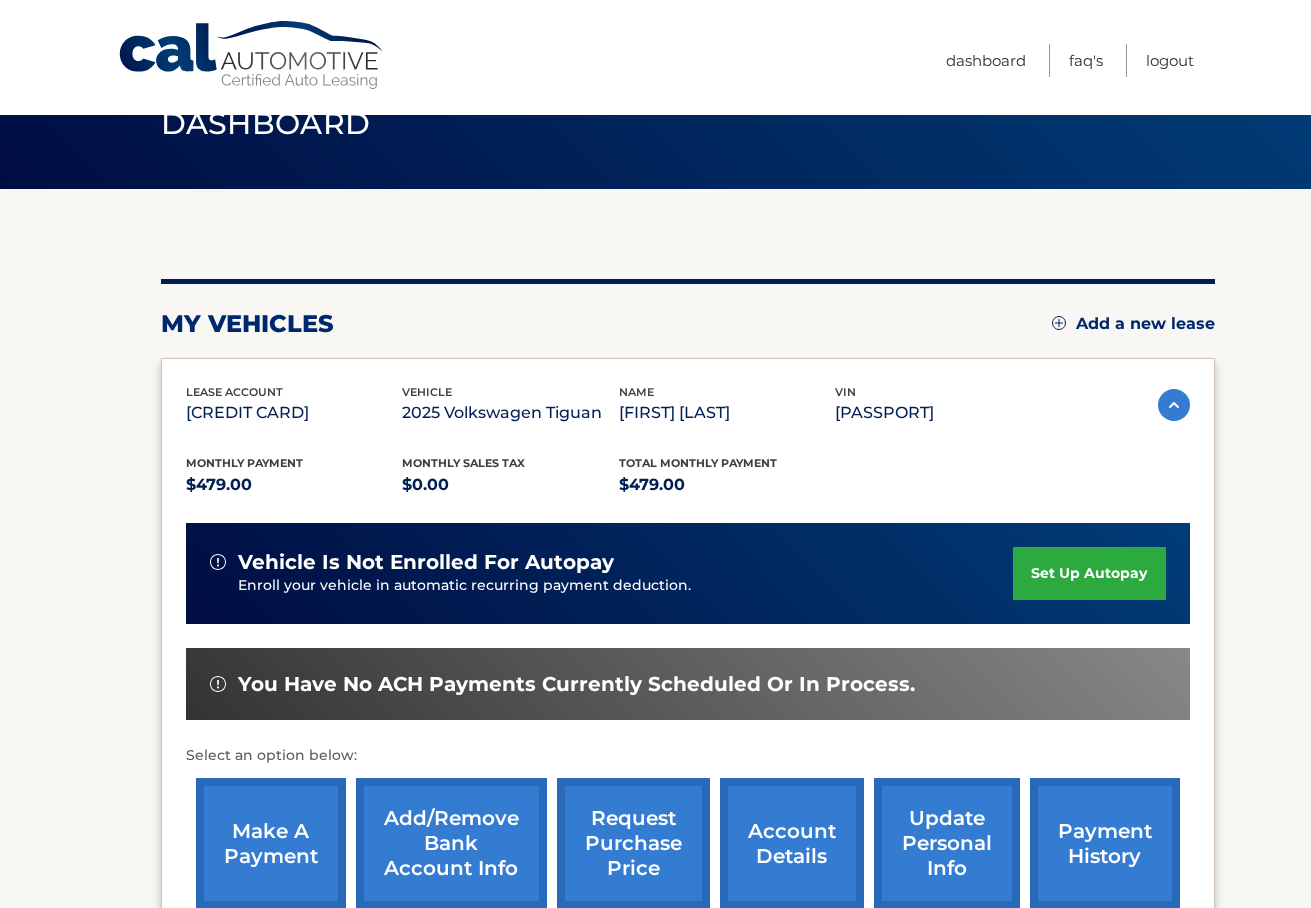 scroll, scrollTop: 90, scrollLeft: 0, axis: vertical 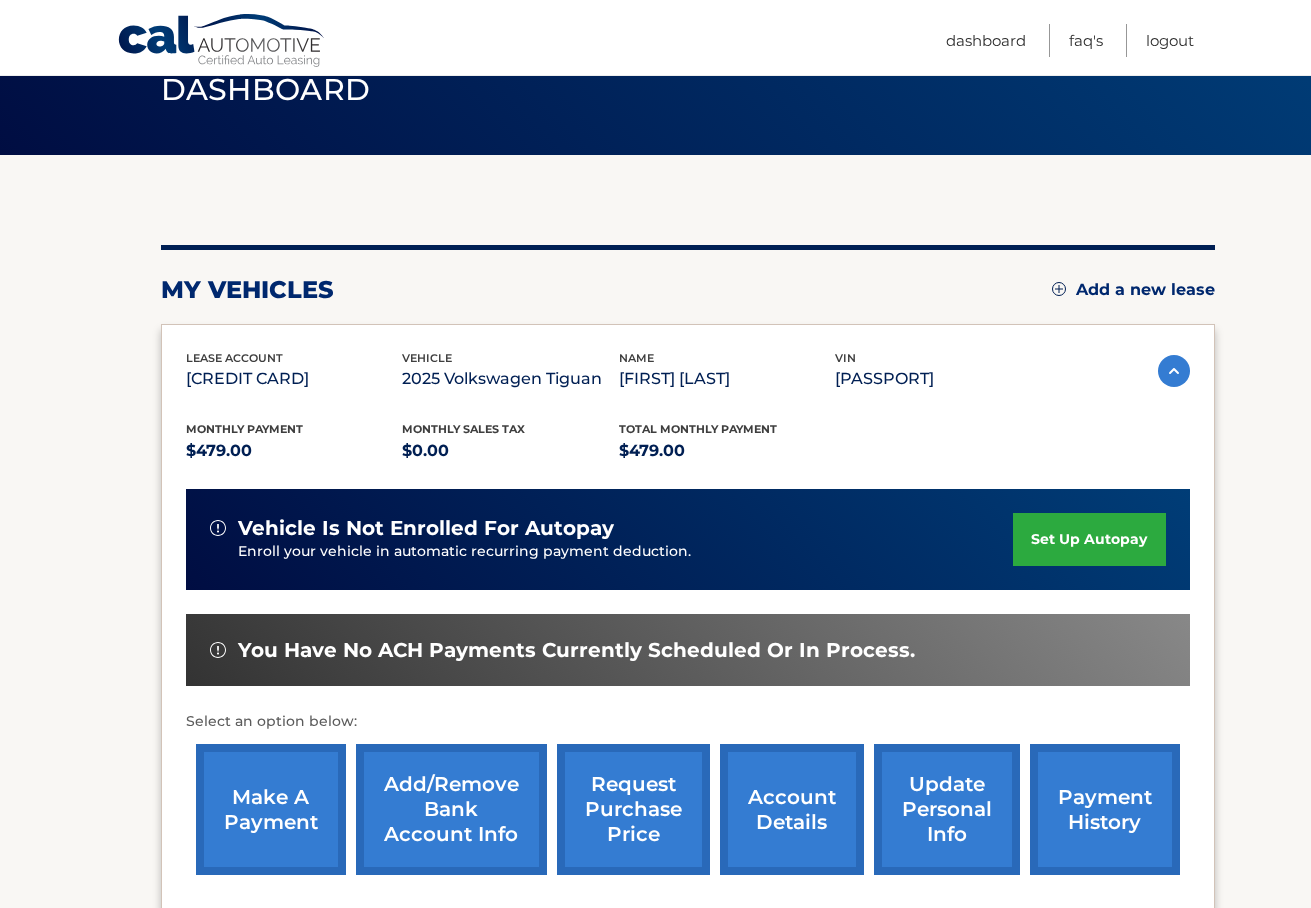 click on "make a payment" at bounding box center [271, 809] 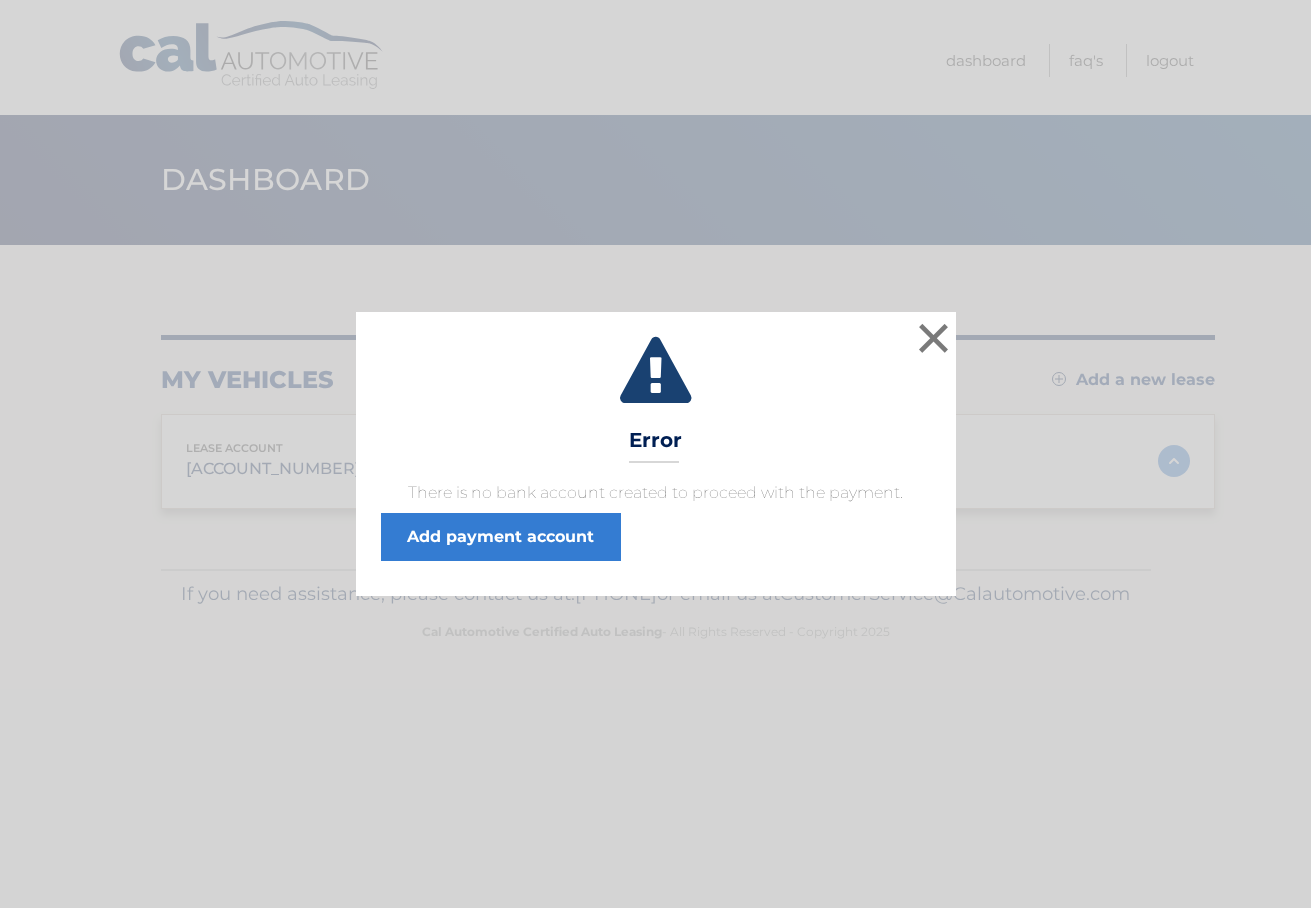 scroll, scrollTop: 0, scrollLeft: 0, axis: both 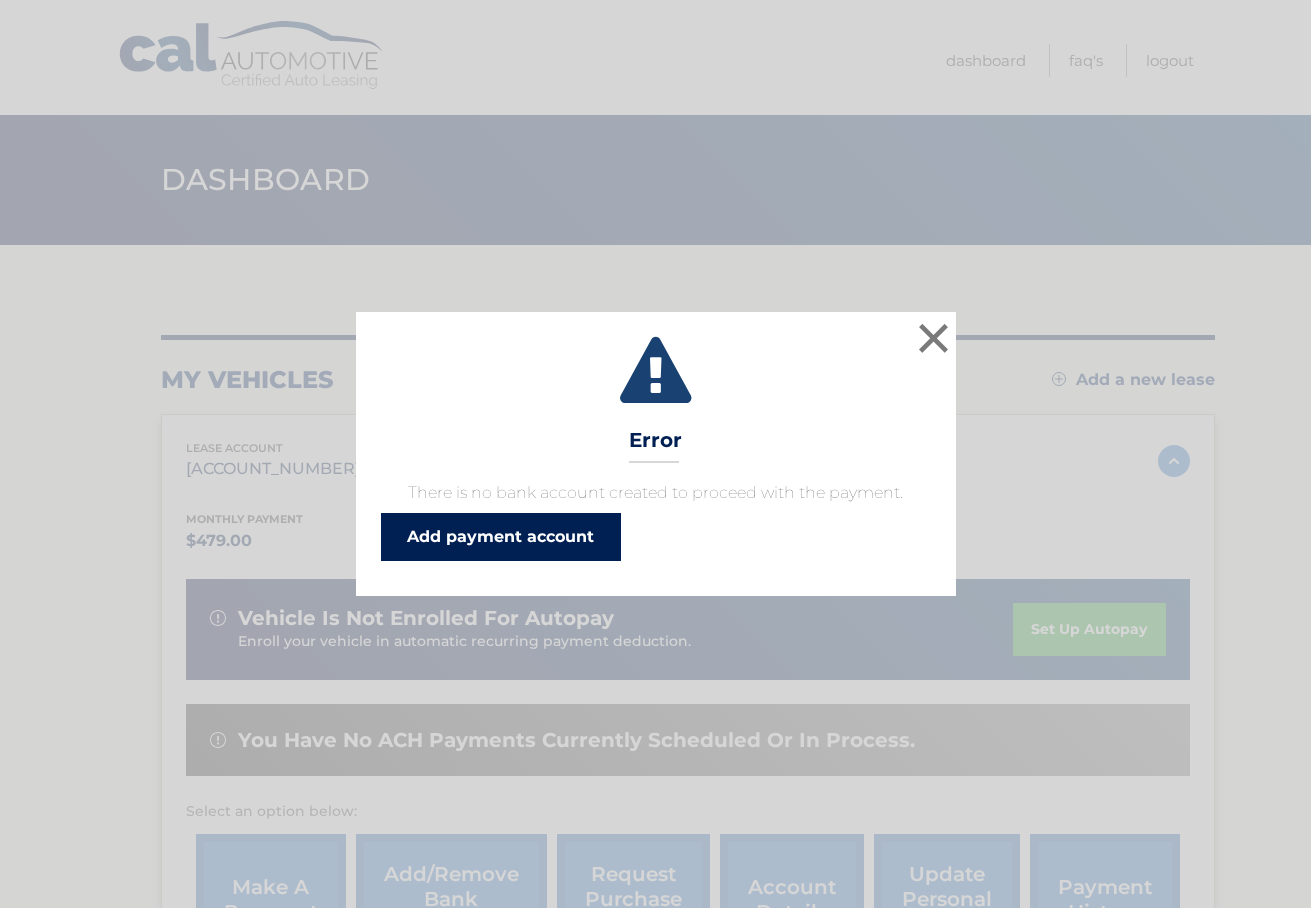 click on "Add payment account" at bounding box center (501, 537) 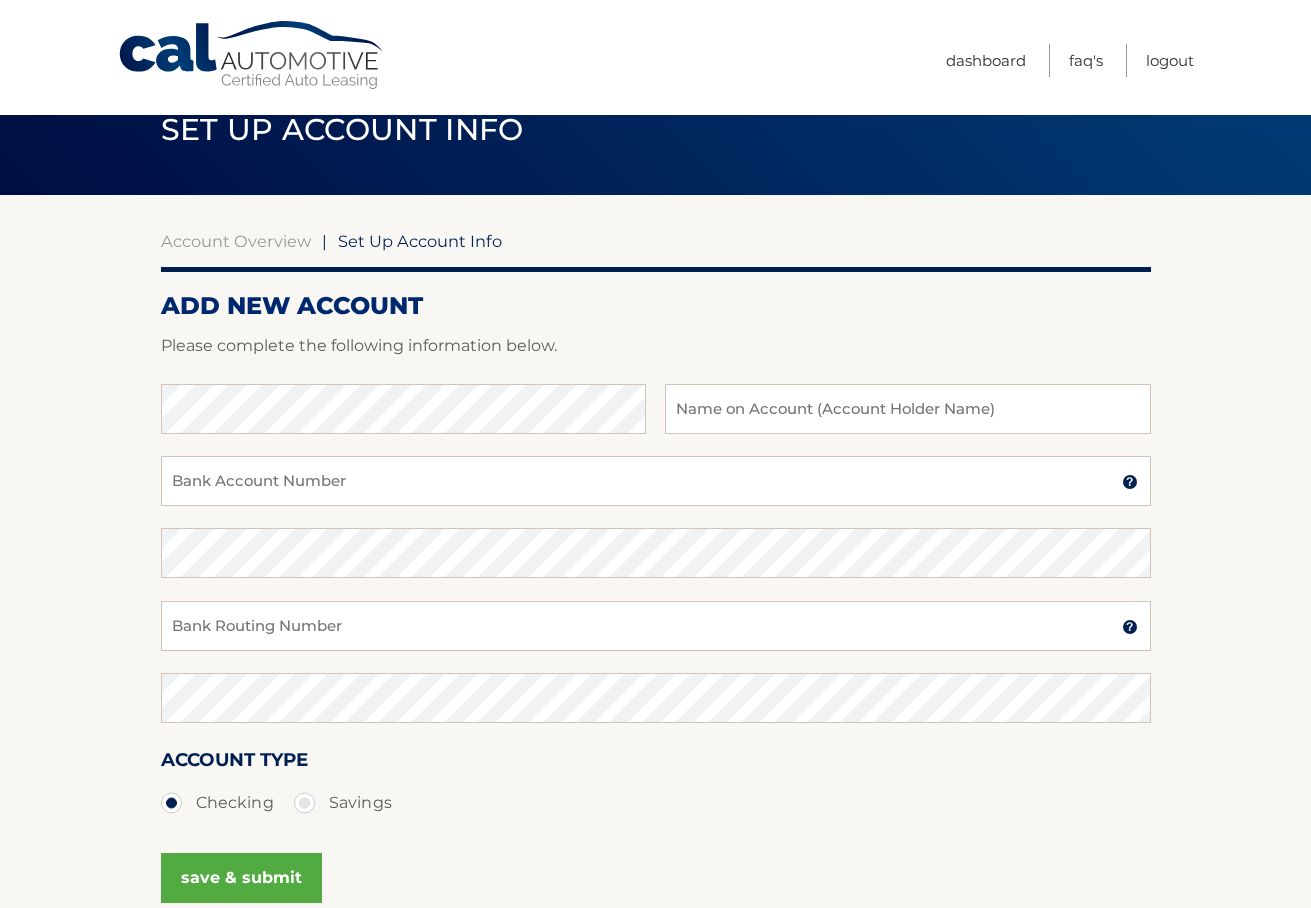 scroll, scrollTop: 57, scrollLeft: 0, axis: vertical 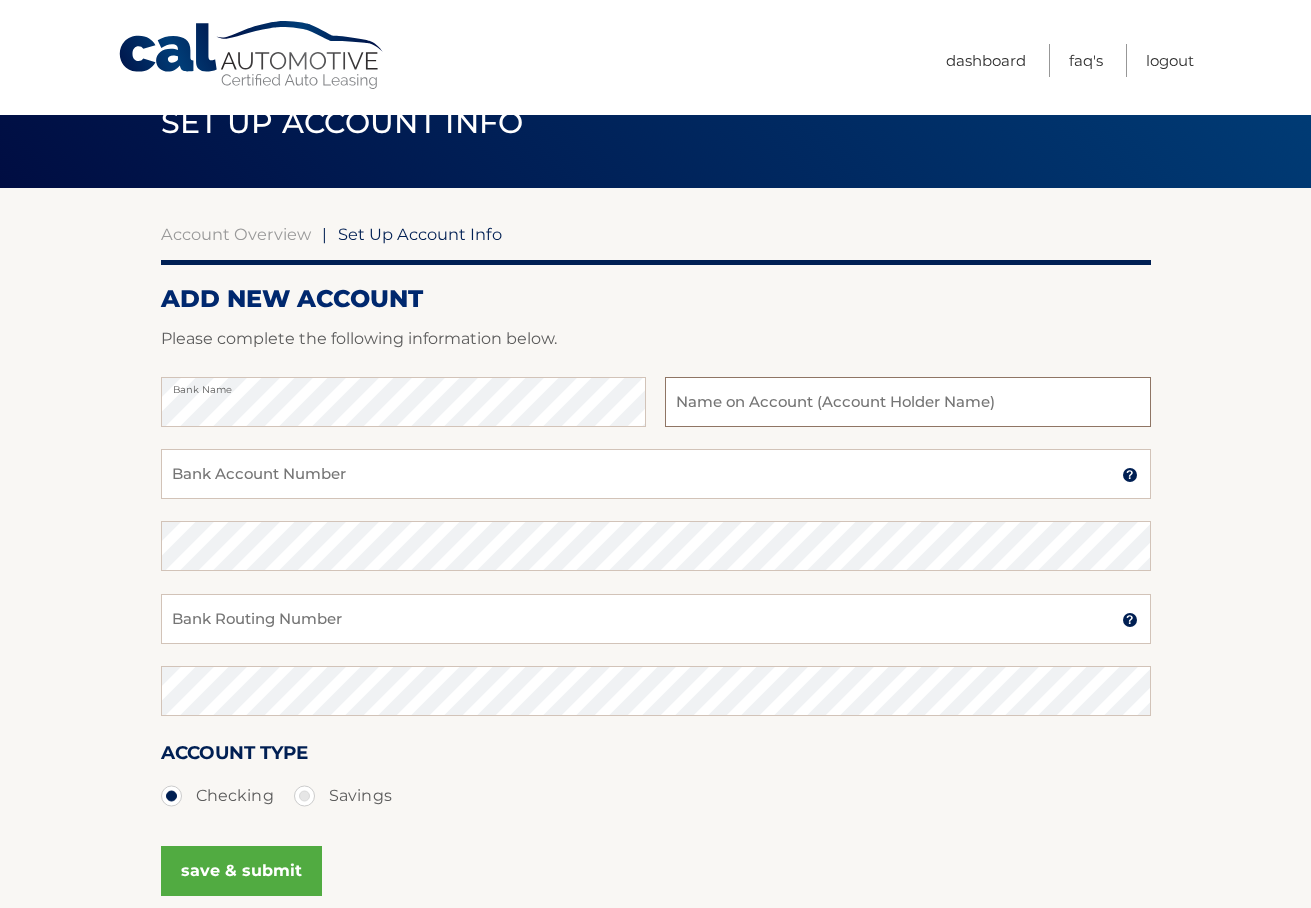 click at bounding box center (907, 402) 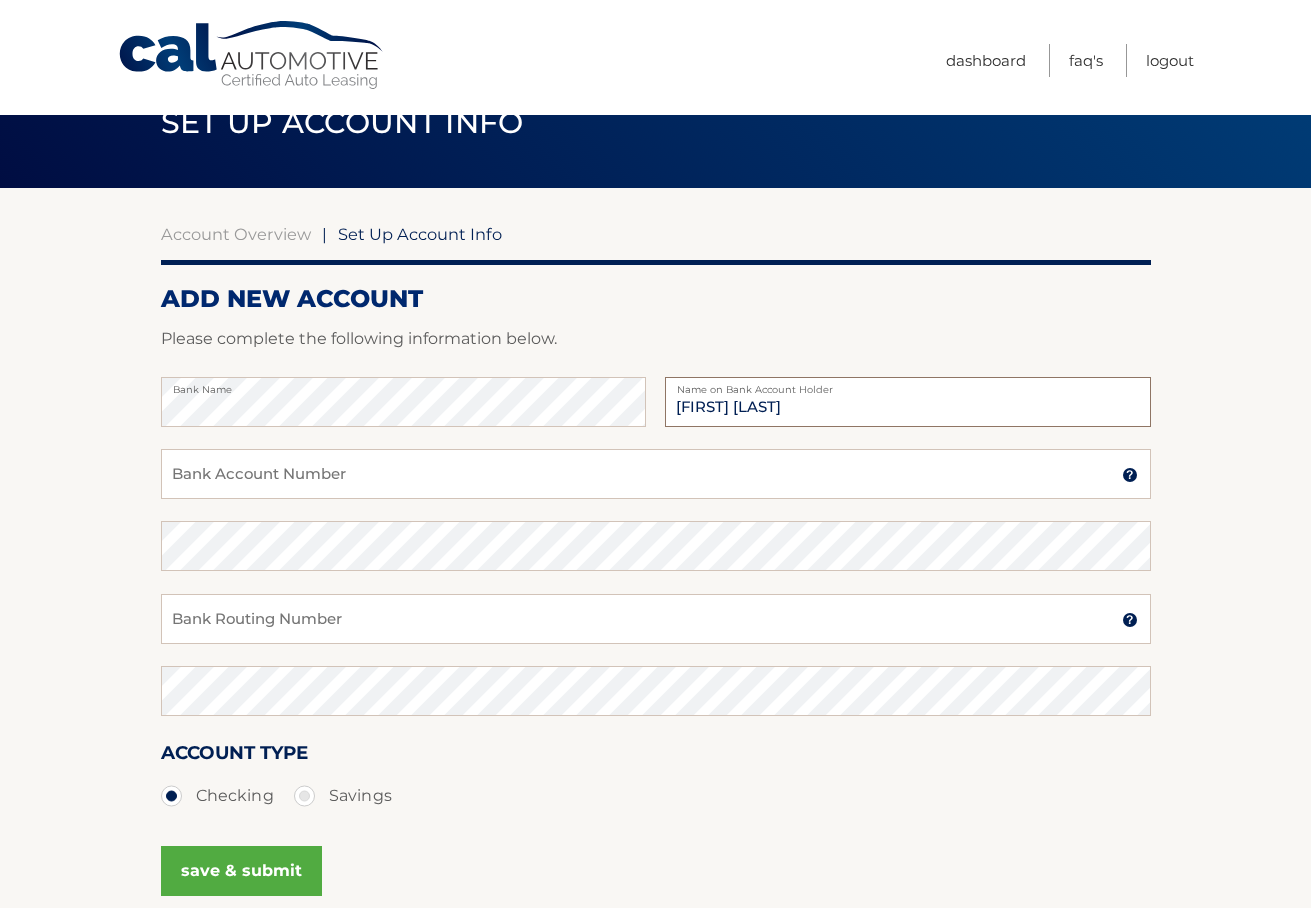 type on "[FIRST] [LAST]" 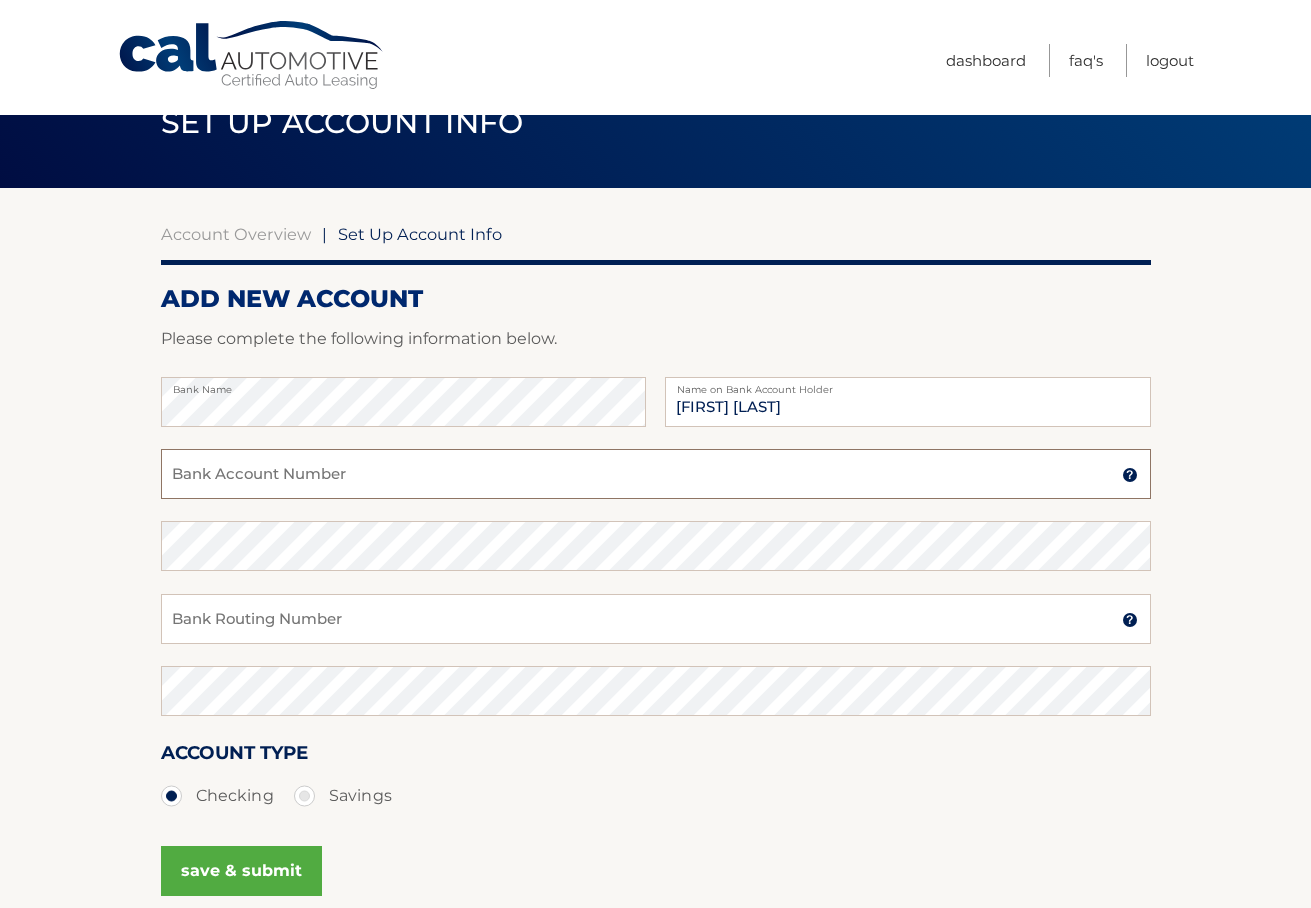 click on "Bank Account Number" at bounding box center [656, 474] 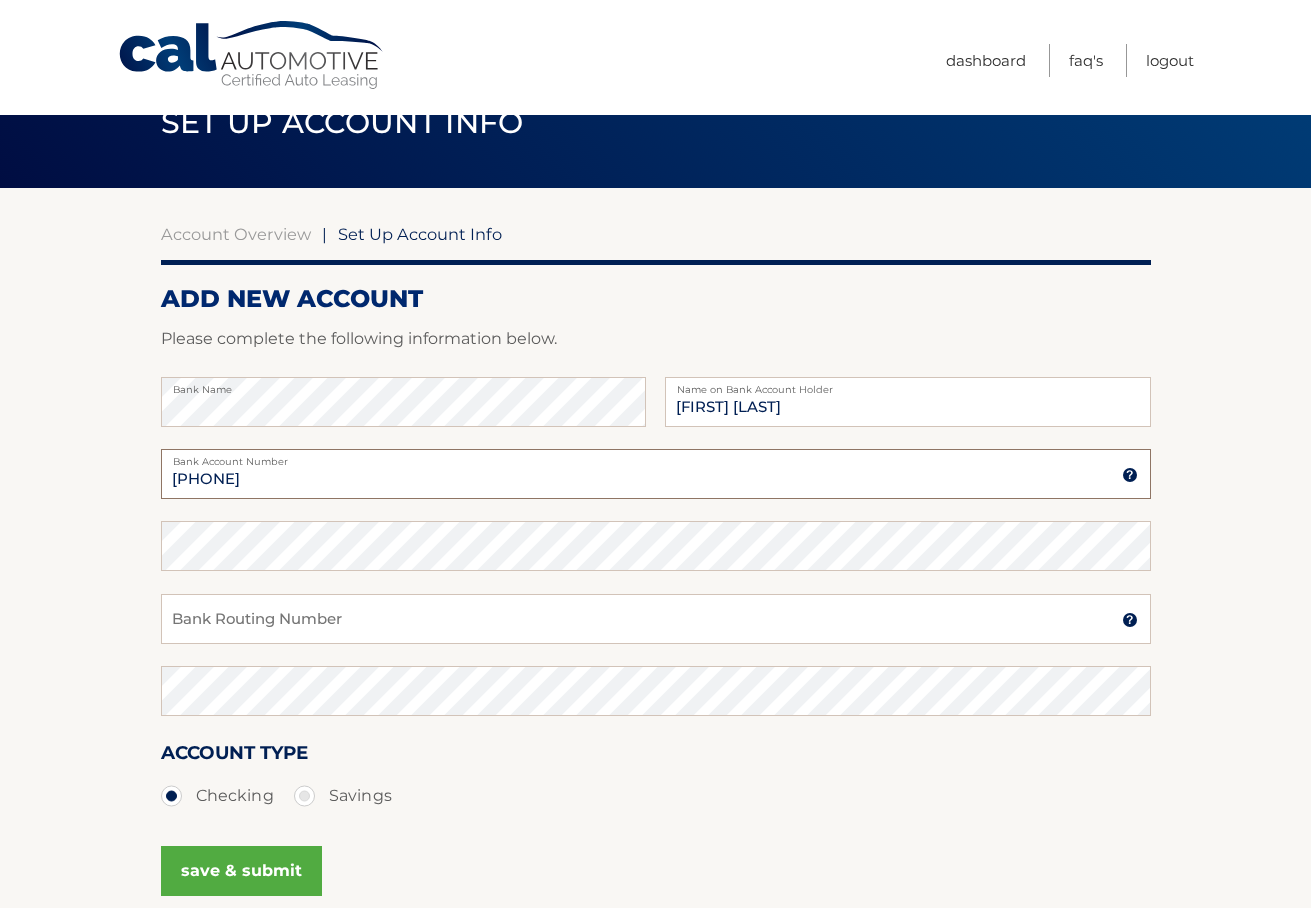 click on "[PHONE]" at bounding box center (656, 474) 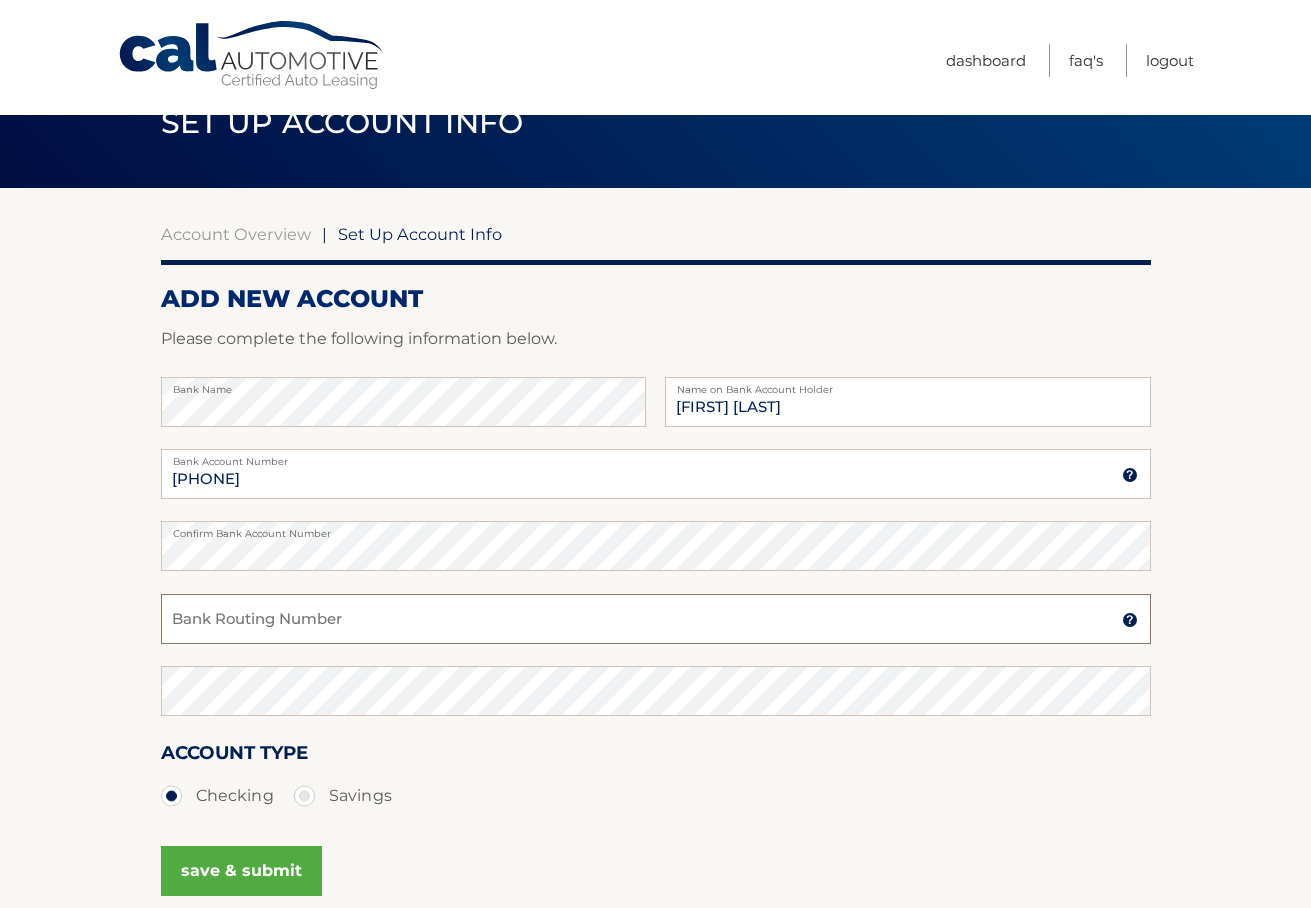 click on "Bank Routing Number" at bounding box center (656, 619) 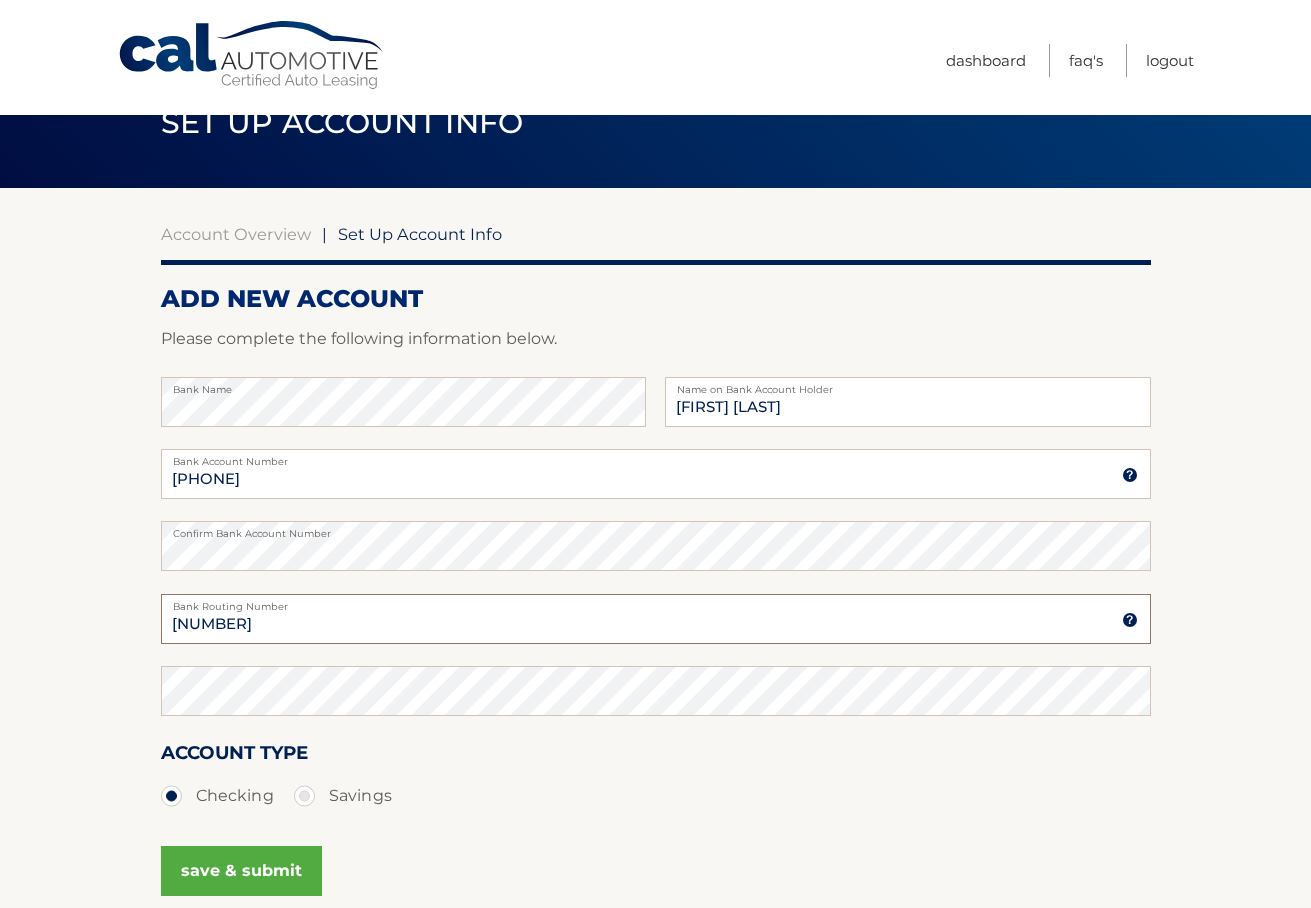 type on "[NUMBER]" 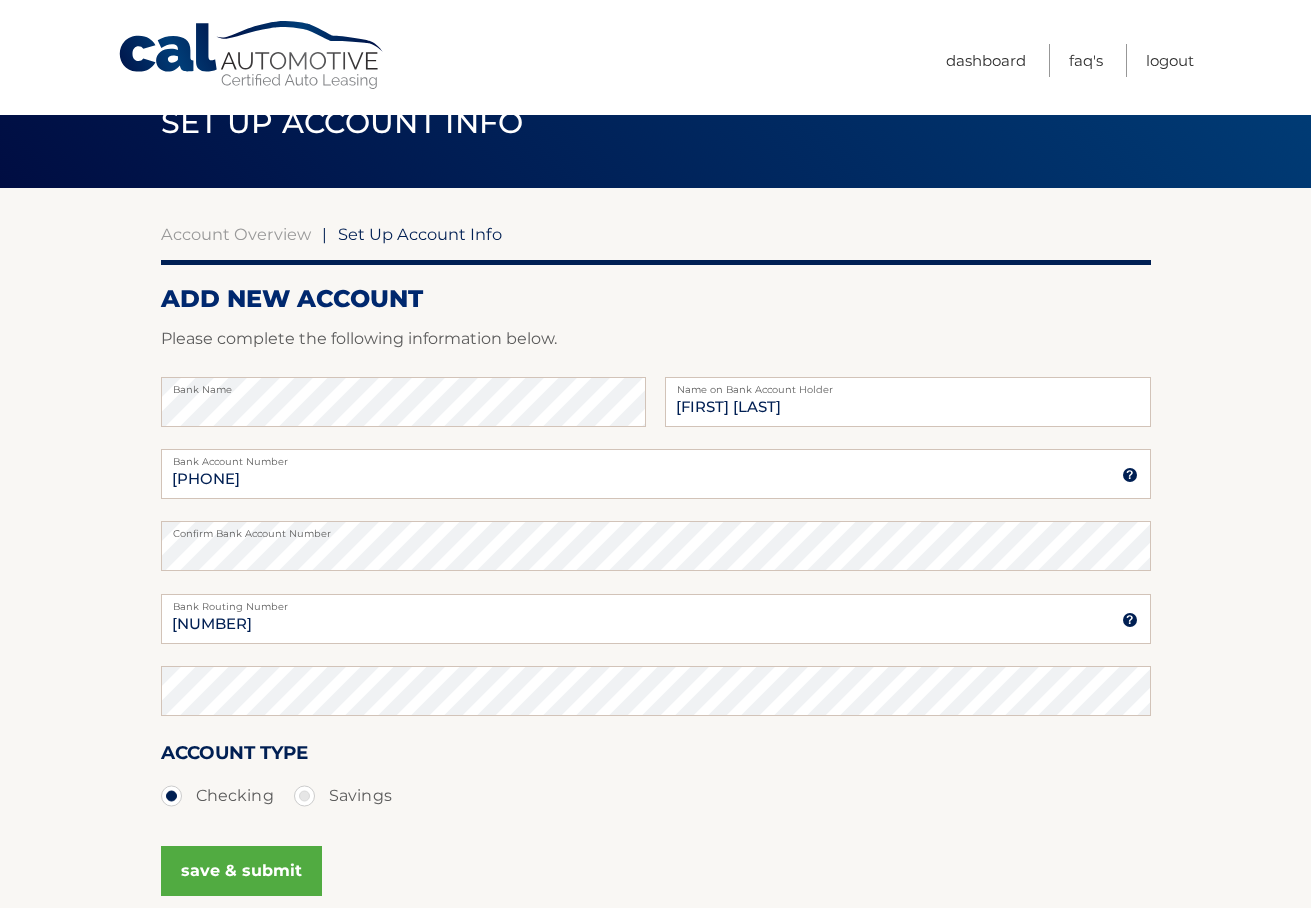 click on "save & submit" at bounding box center (241, 871) 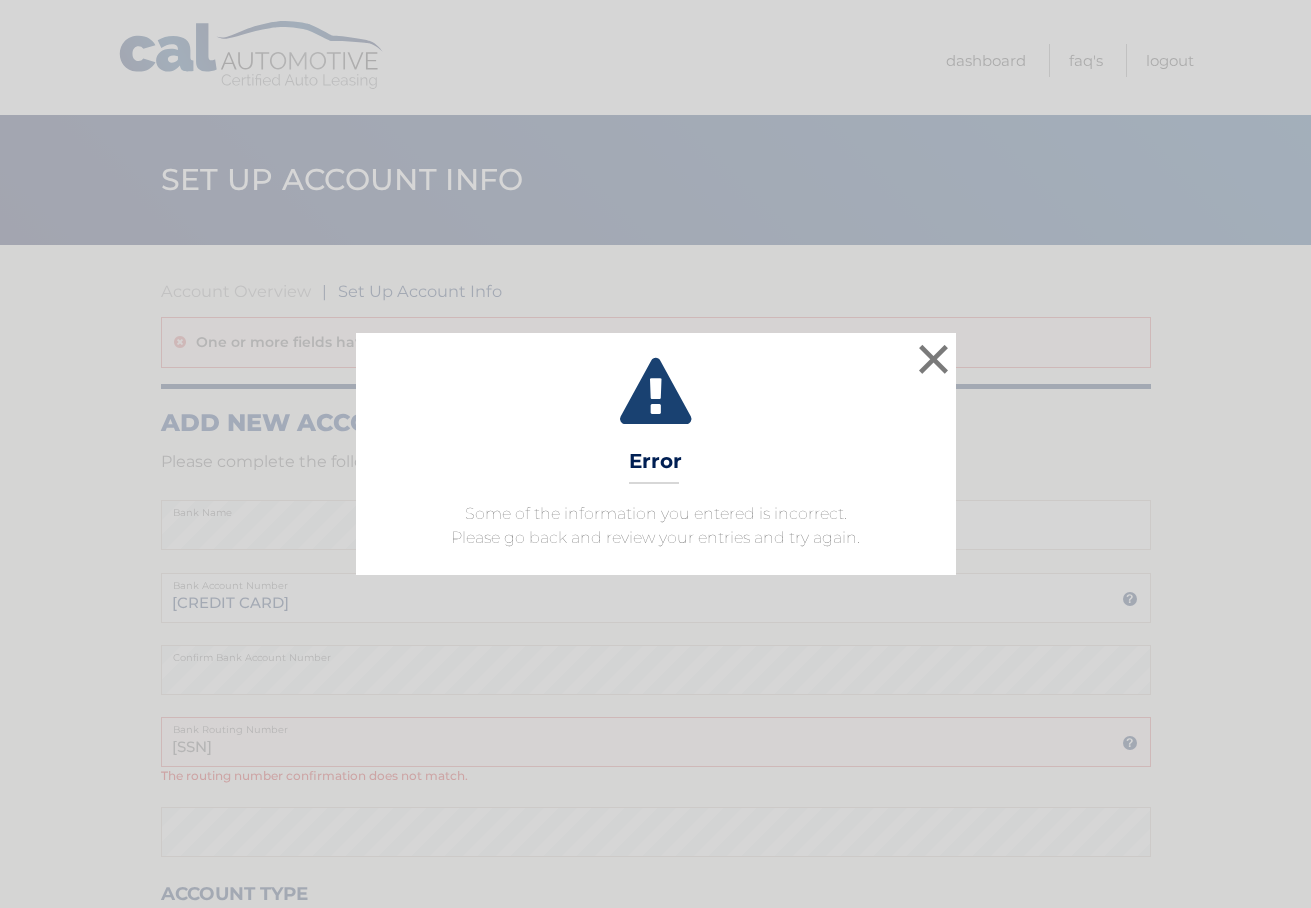 scroll, scrollTop: 0, scrollLeft: 0, axis: both 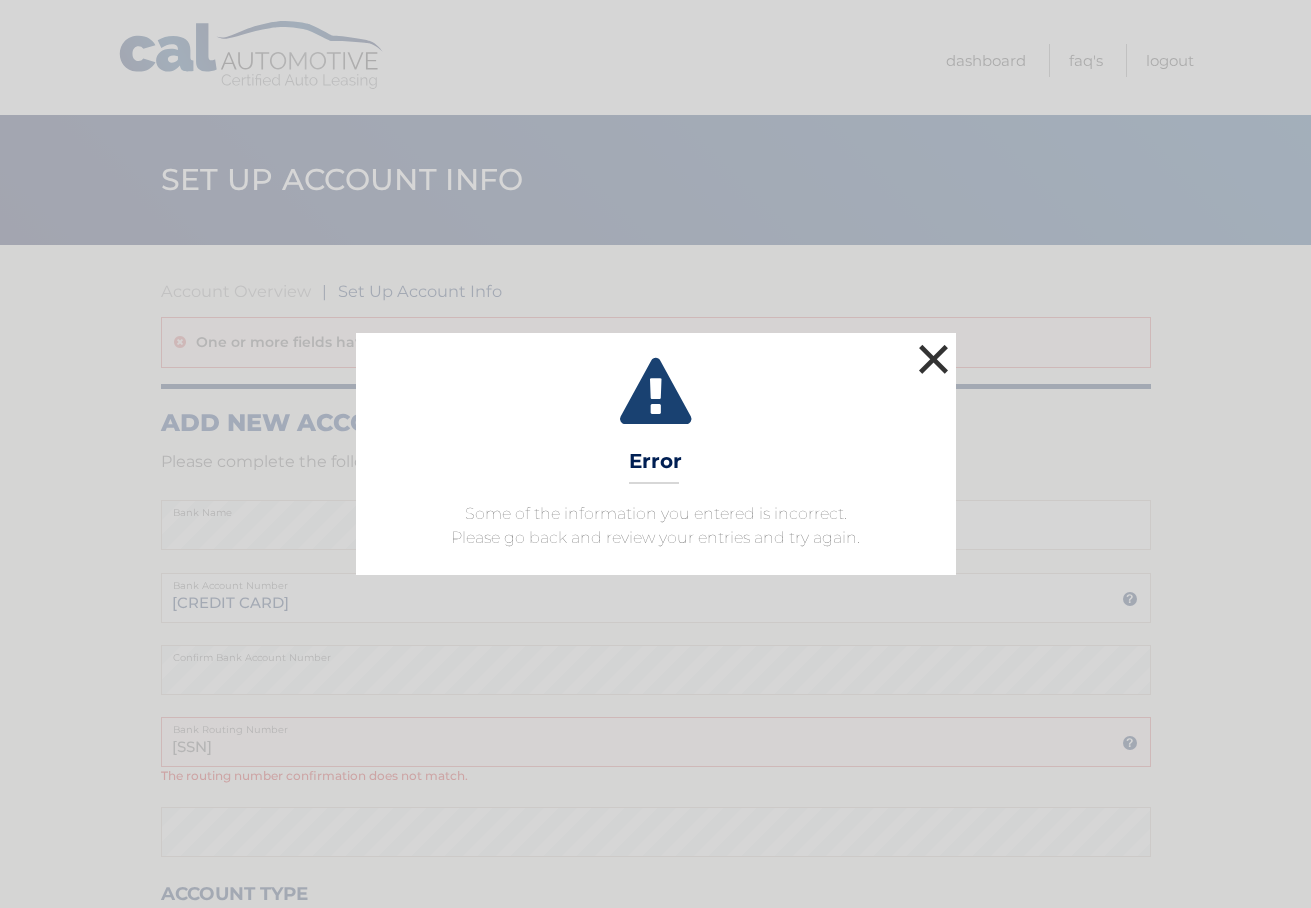 click on "×" at bounding box center (934, 359) 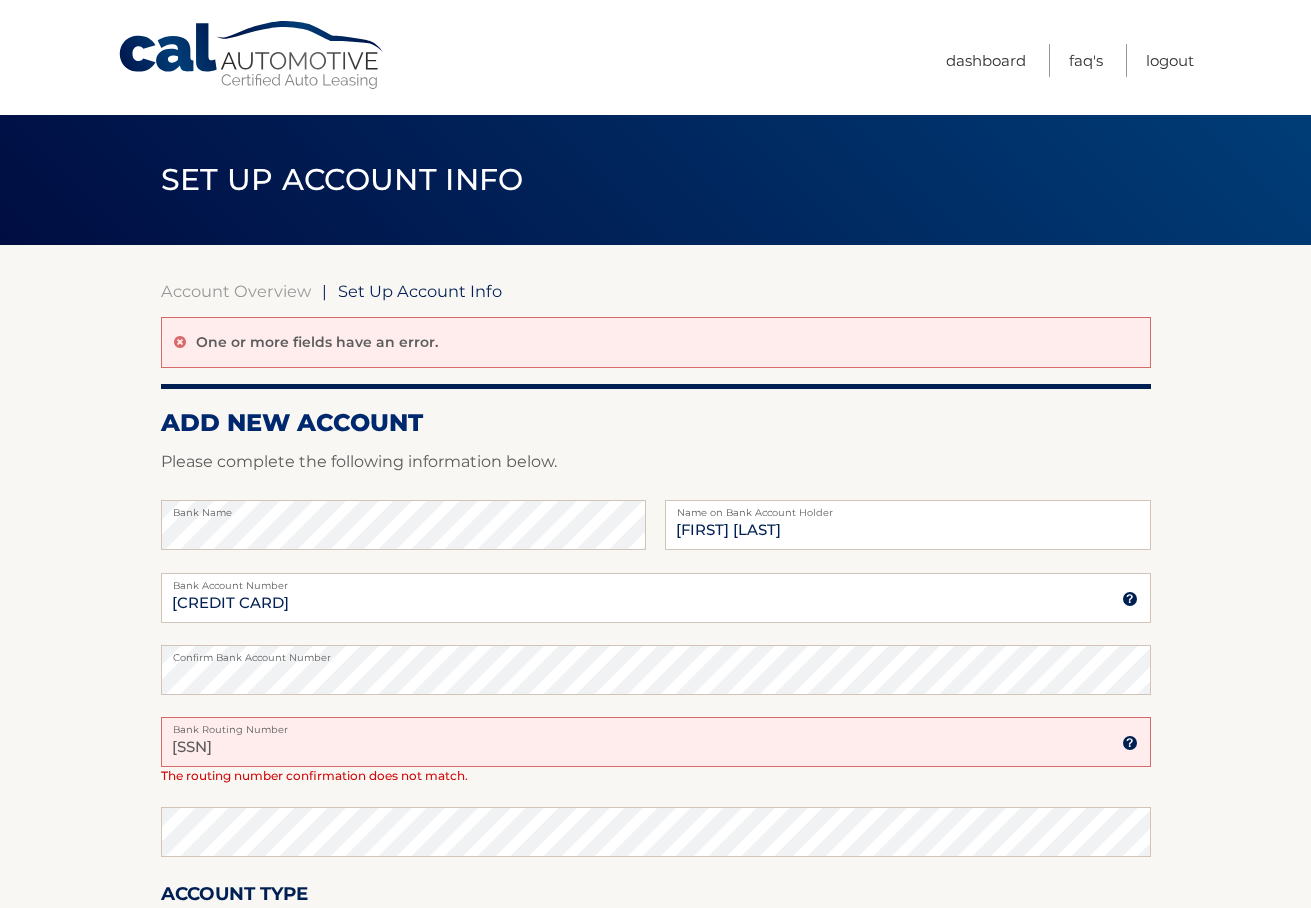 click on "031201360" at bounding box center (656, 742) 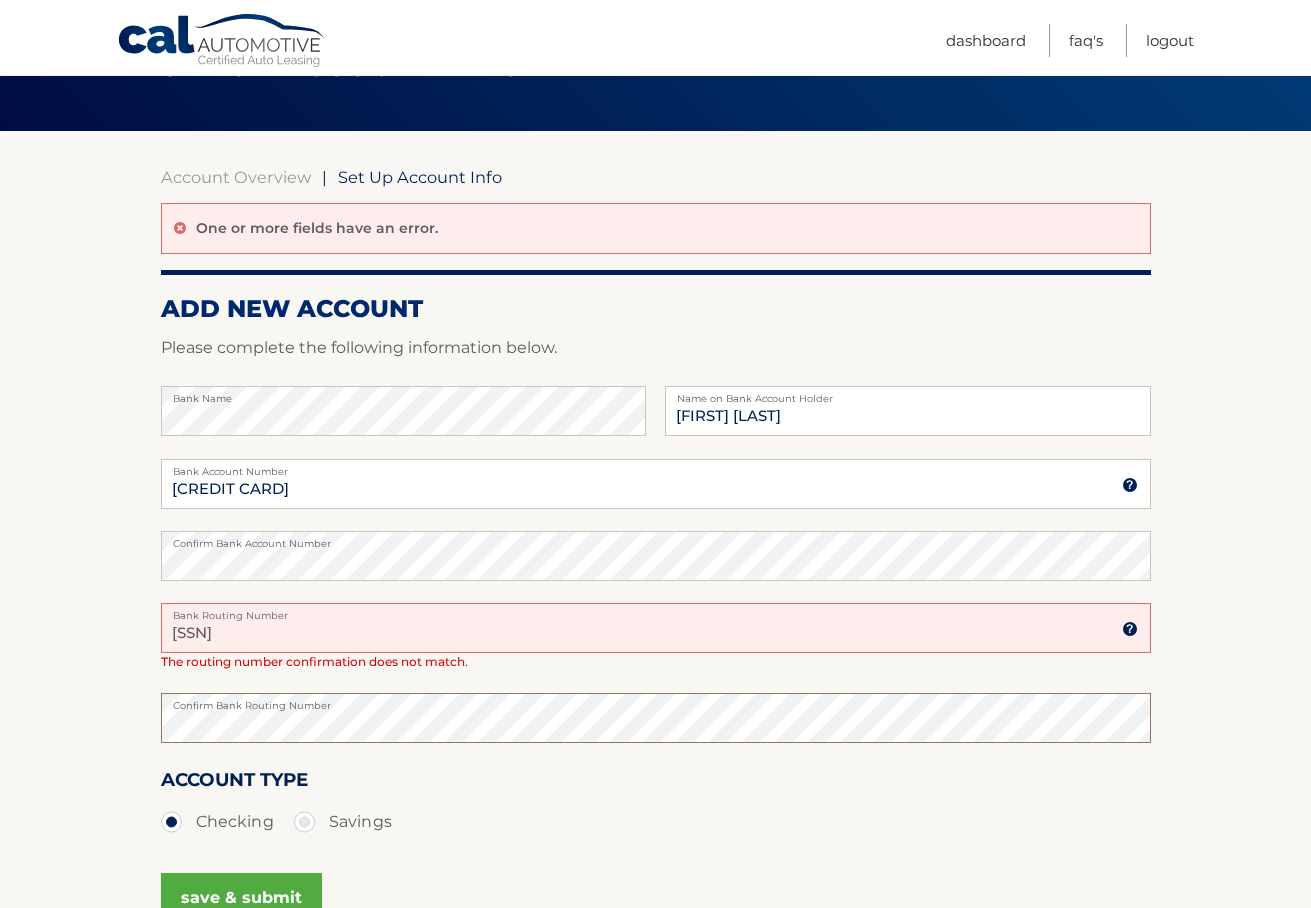 scroll, scrollTop: 141, scrollLeft: 0, axis: vertical 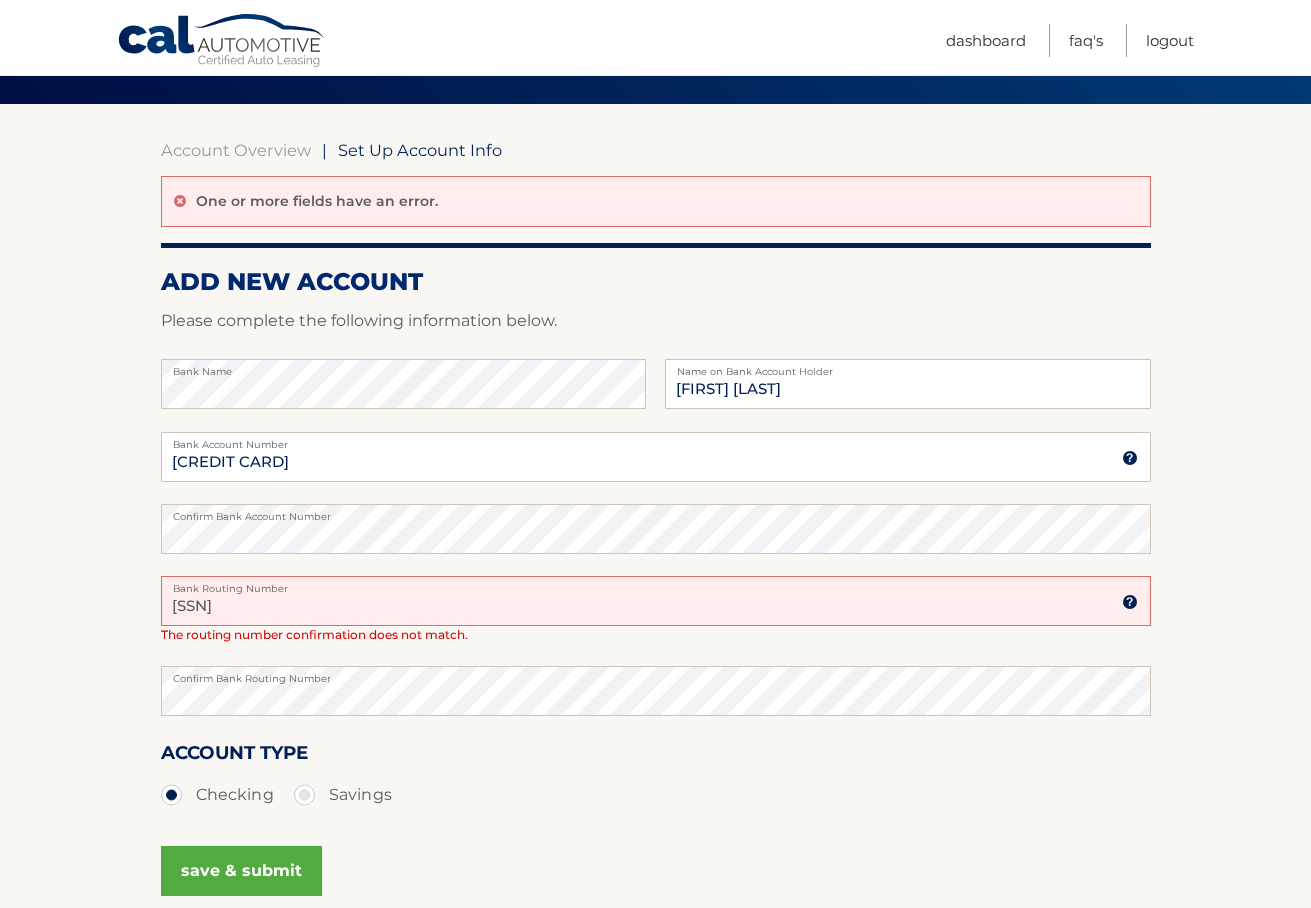 click on "save & submit" at bounding box center [241, 871] 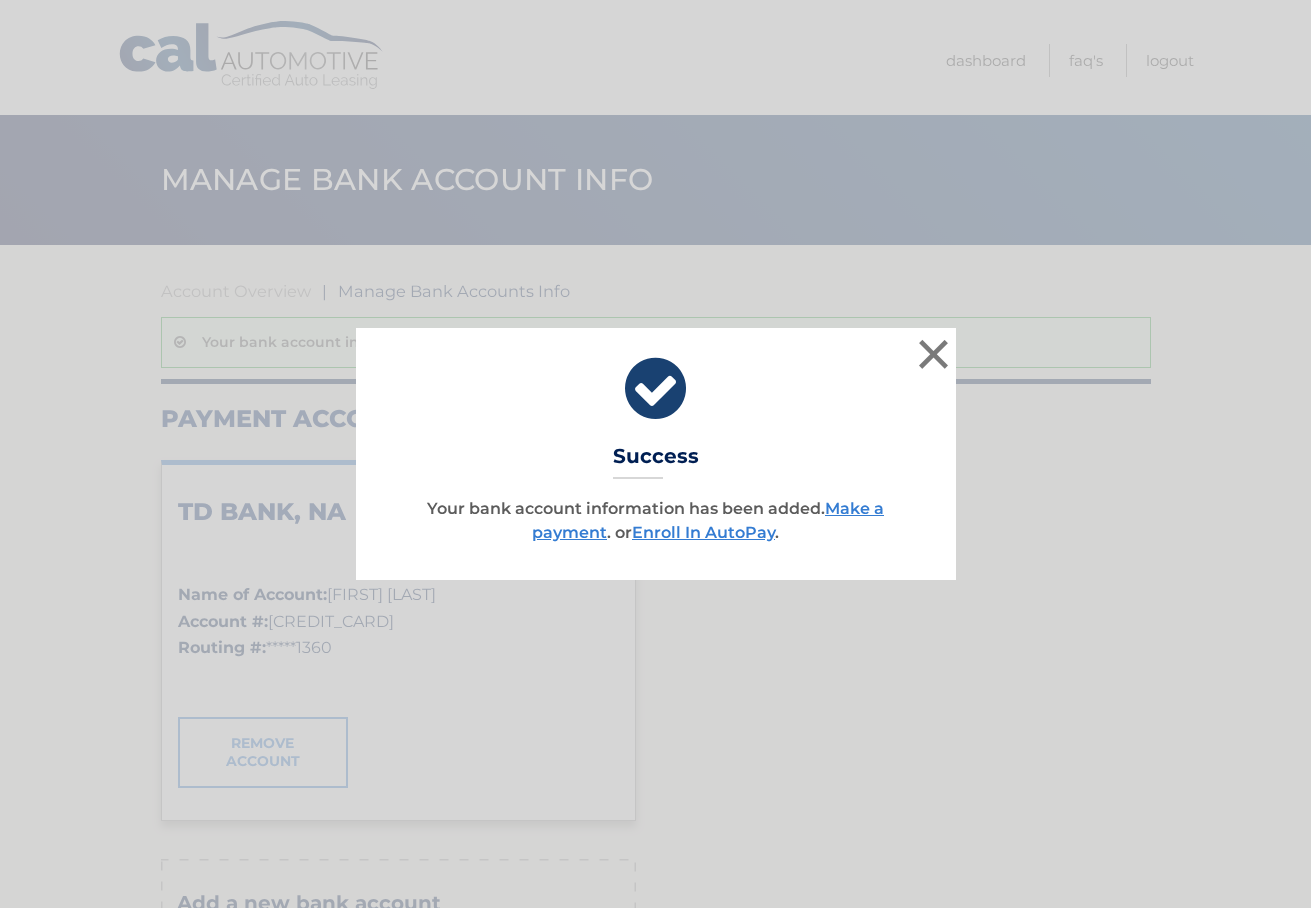 scroll, scrollTop: 0, scrollLeft: 0, axis: both 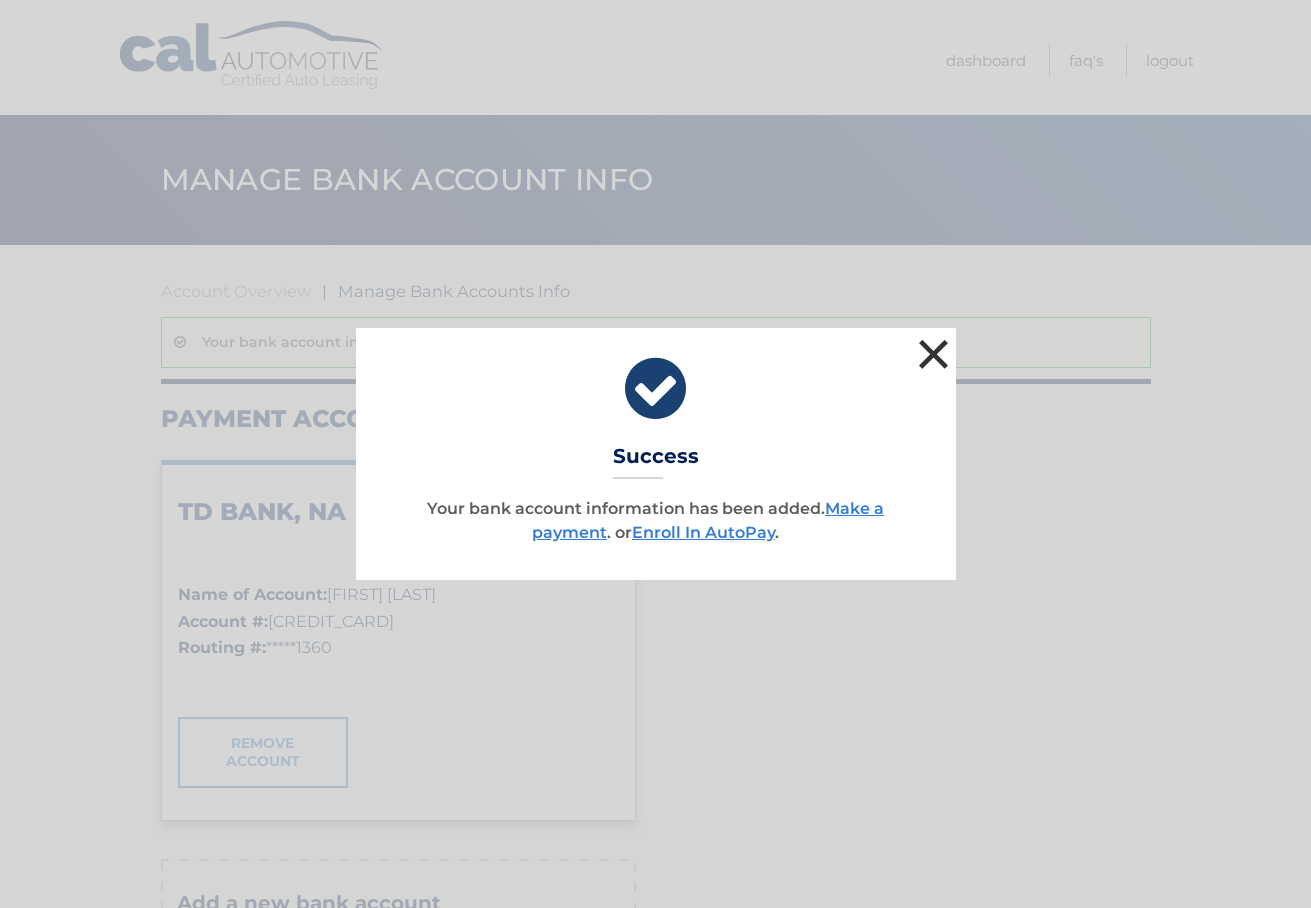 click on "×" at bounding box center [934, 354] 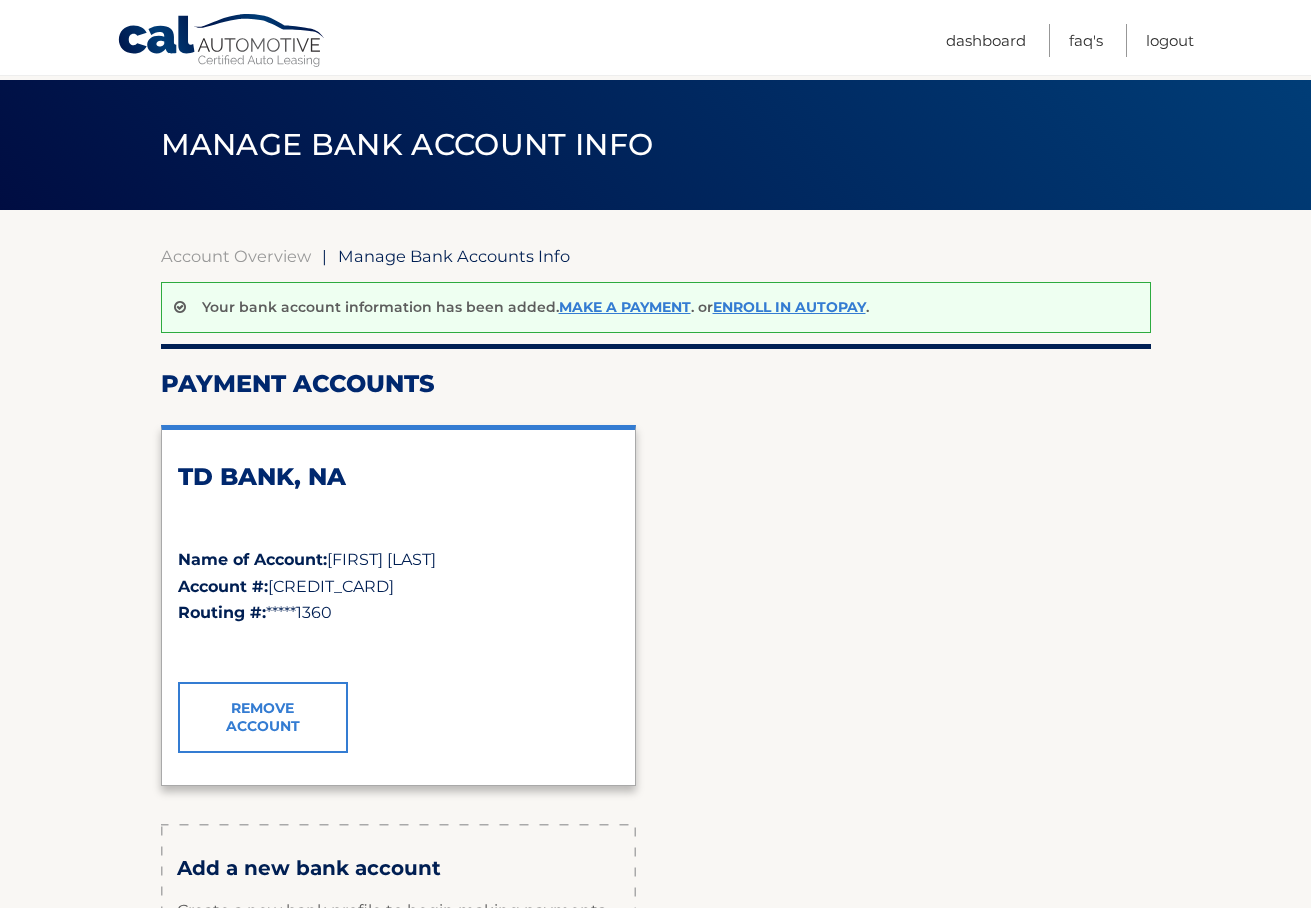 scroll, scrollTop: 0, scrollLeft: 0, axis: both 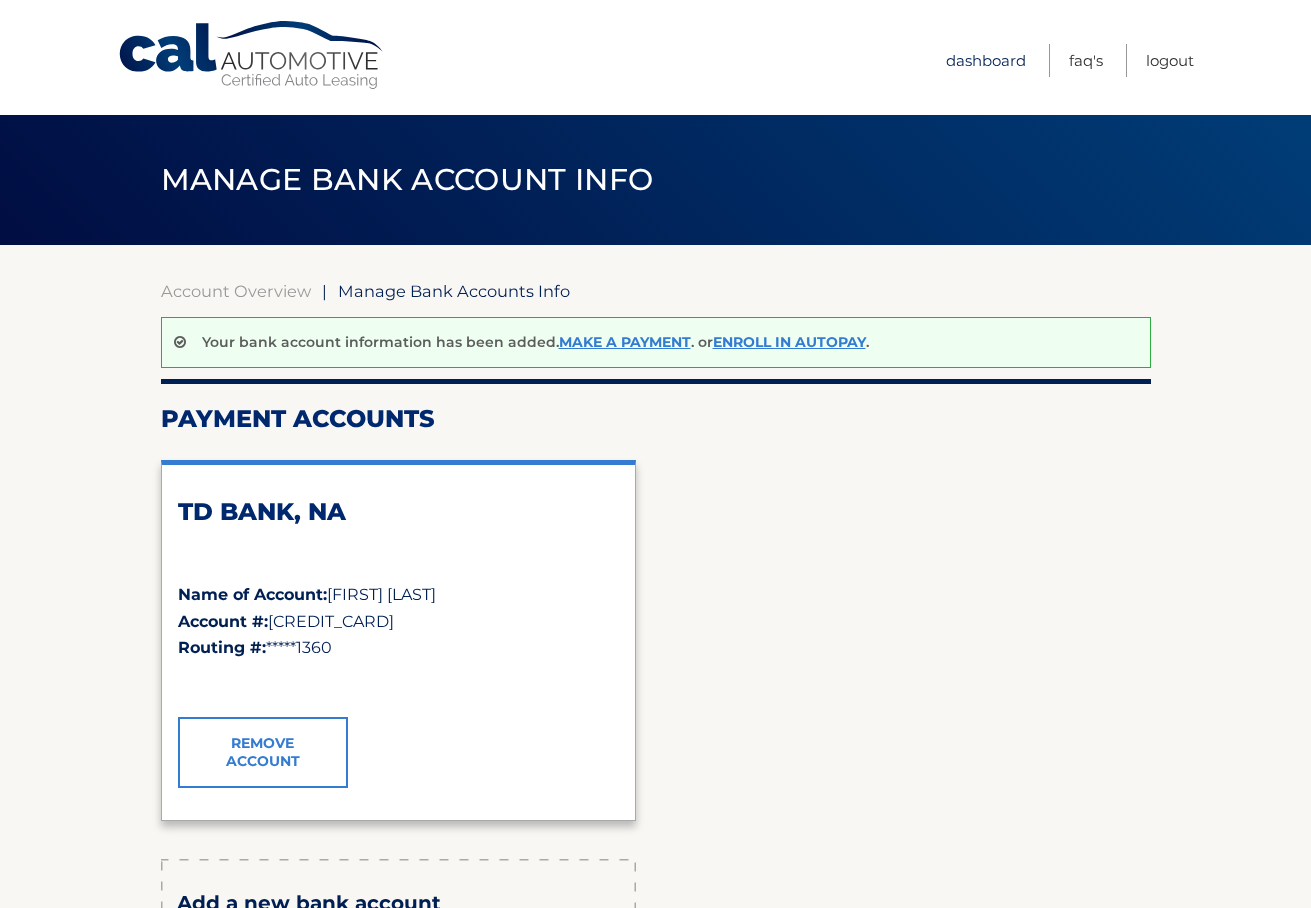 click on "Dashboard" at bounding box center (986, 60) 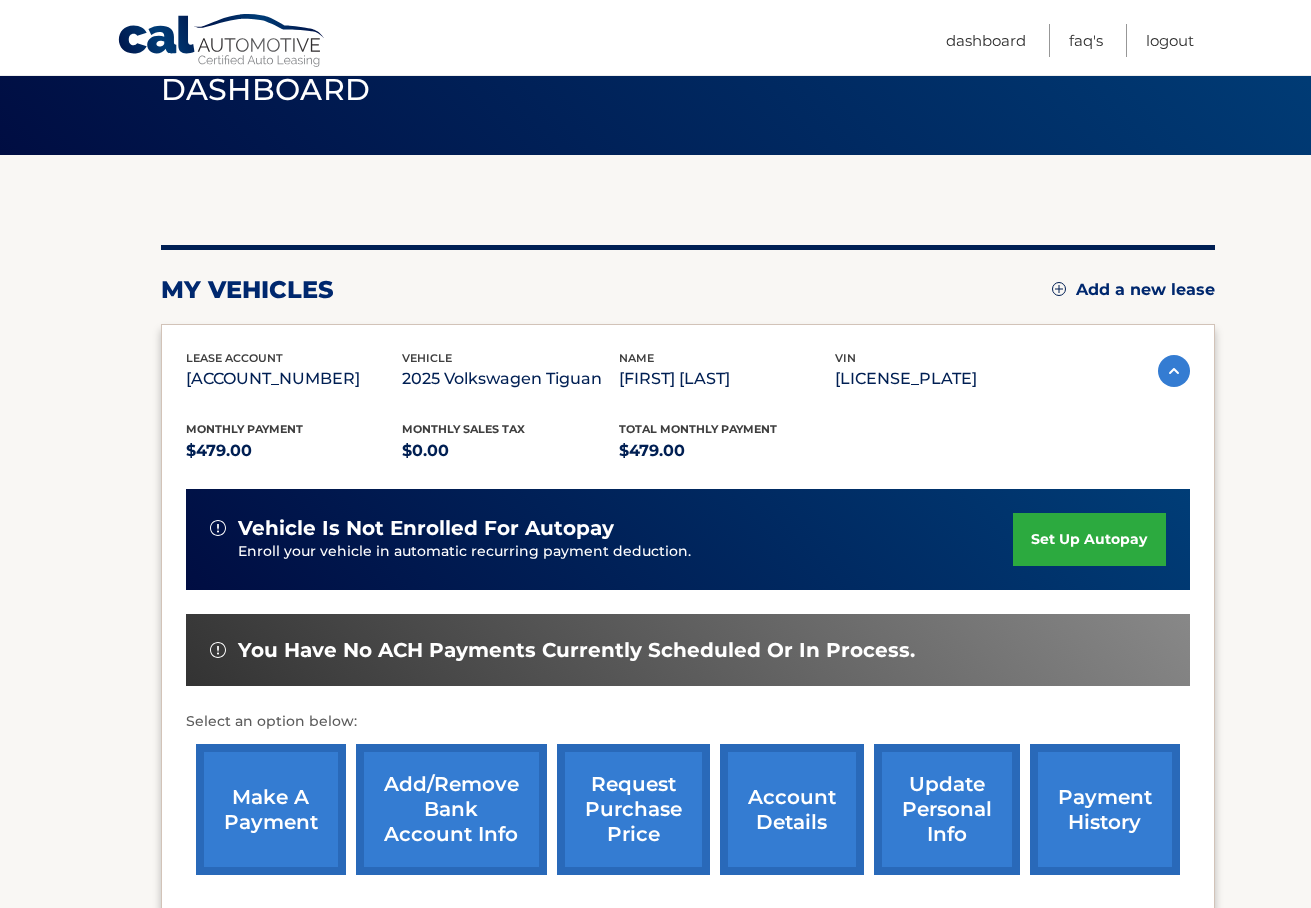 scroll, scrollTop: 222, scrollLeft: 0, axis: vertical 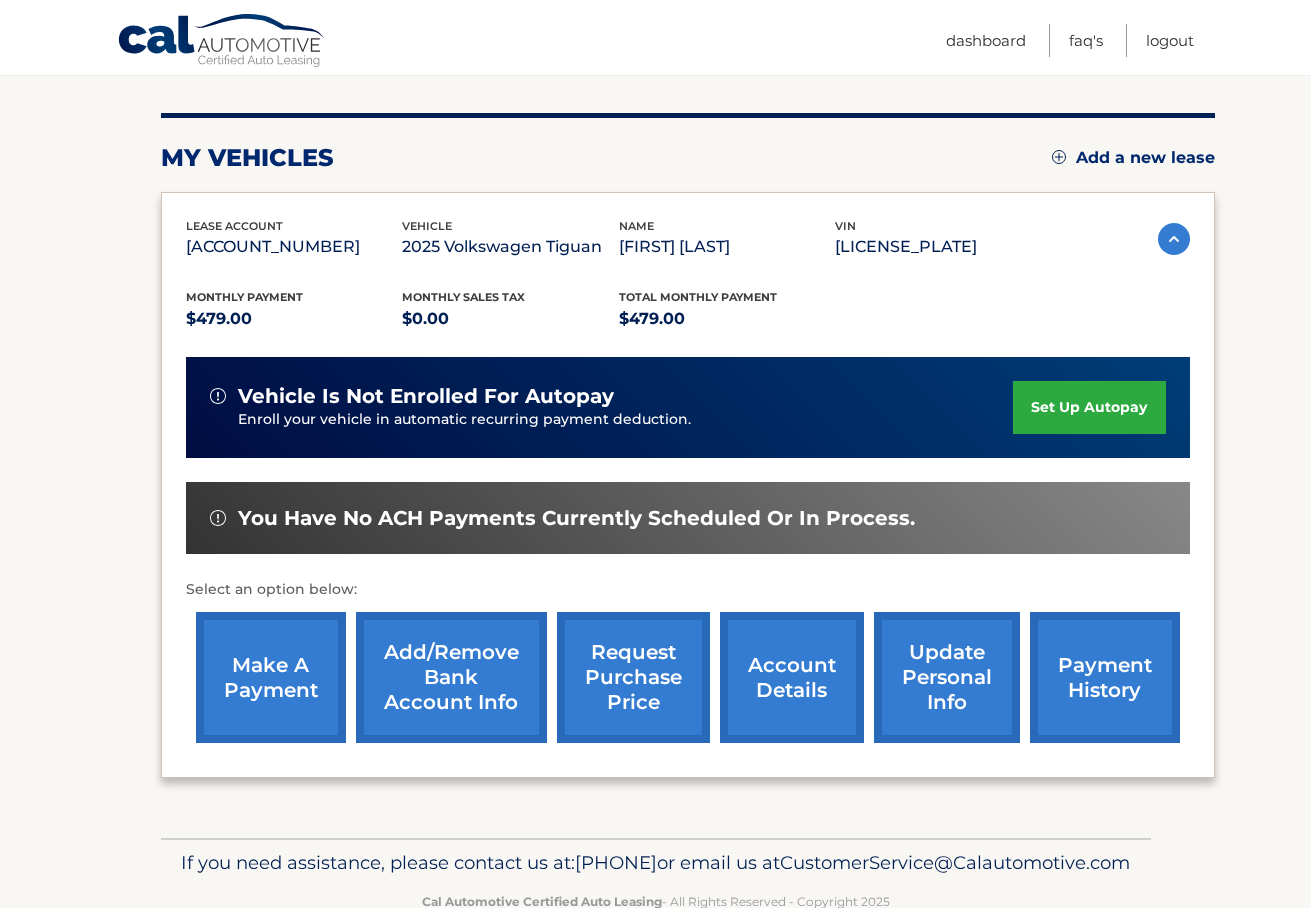 click on "make a payment" at bounding box center [271, 677] 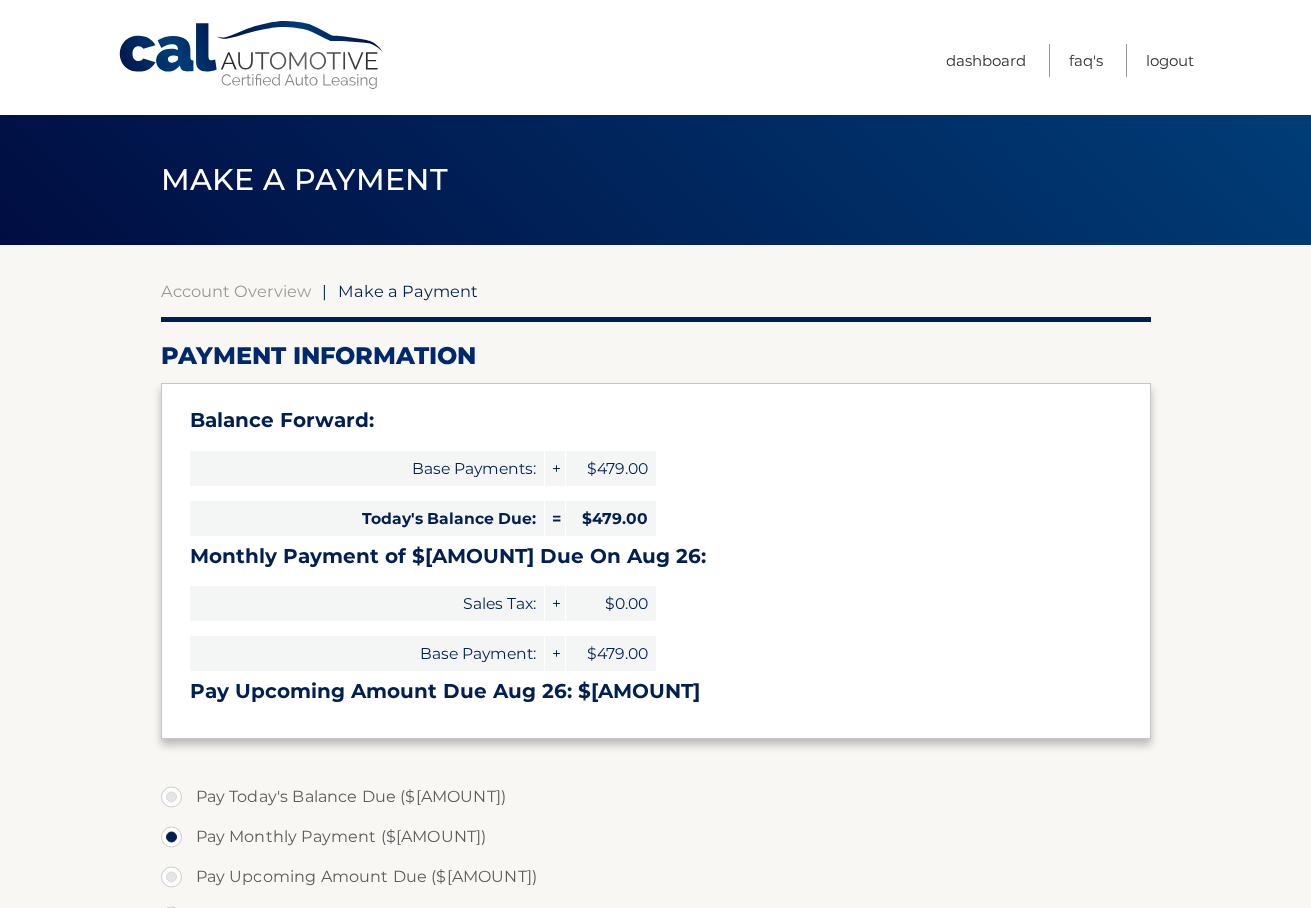 select on "[UUID]" 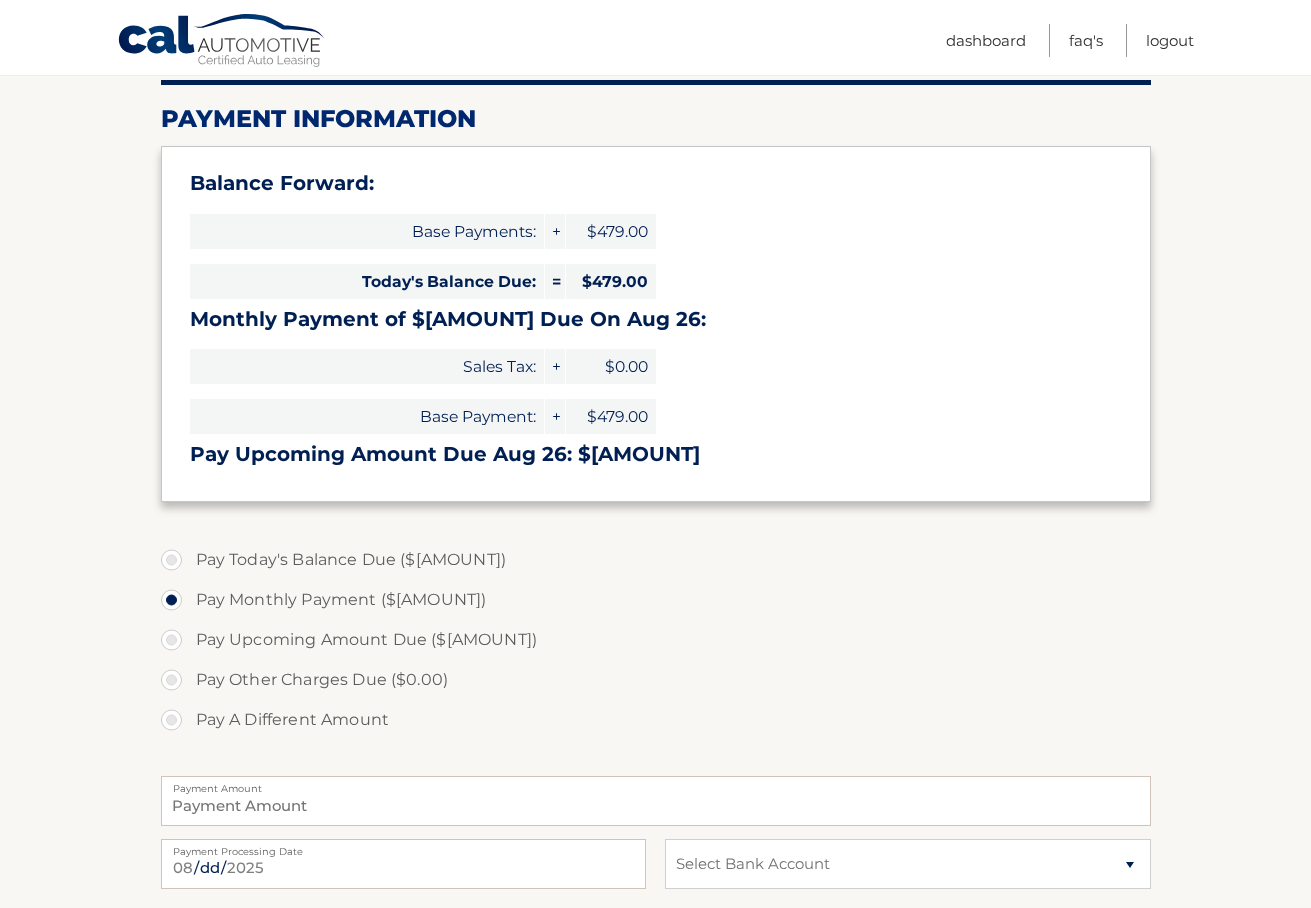 scroll, scrollTop: 259, scrollLeft: 0, axis: vertical 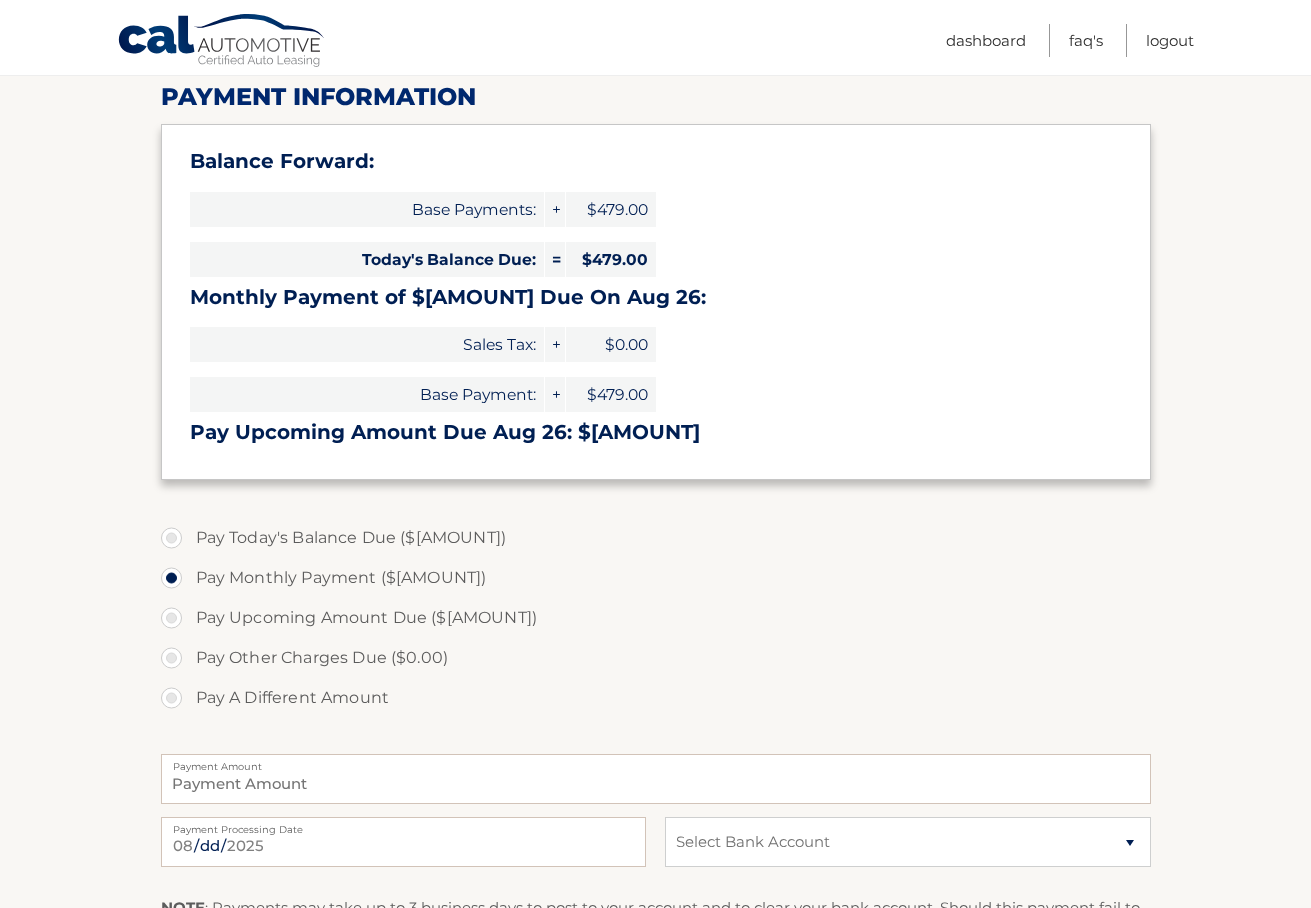 click on "Pay Today's Balance Due ($479.00)" at bounding box center [656, 538] 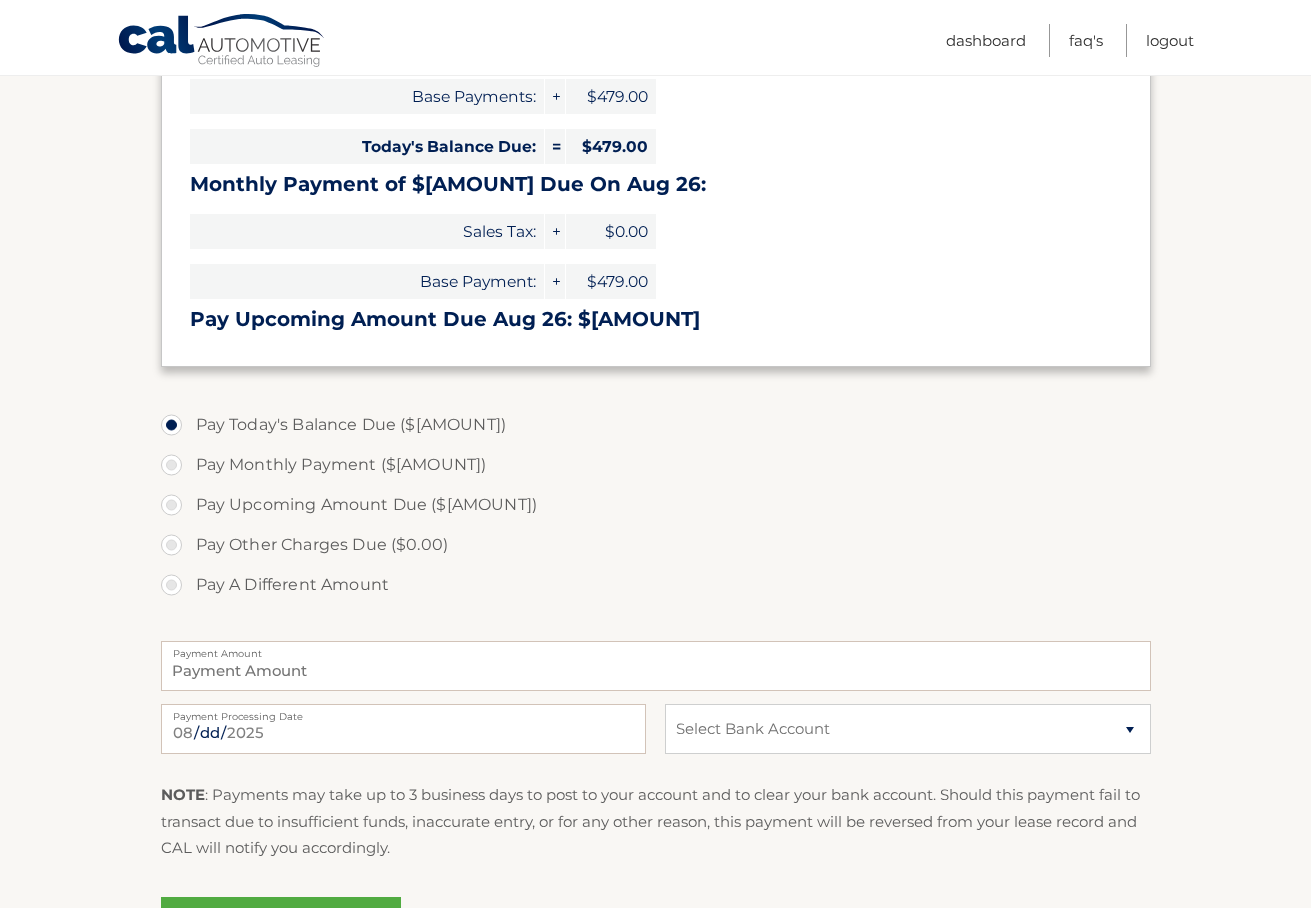 scroll, scrollTop: 477, scrollLeft: 0, axis: vertical 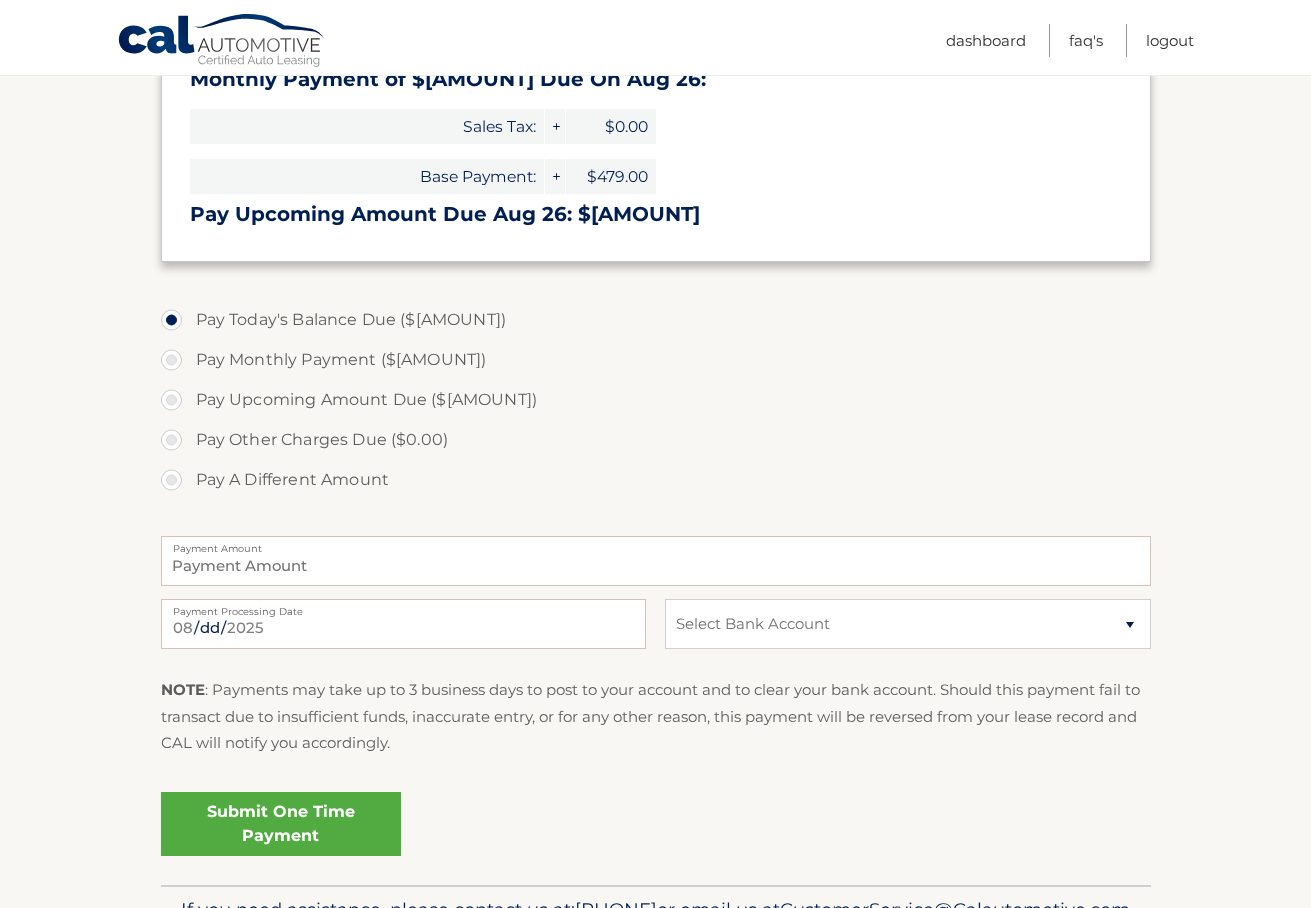 click on "Submit One Time Payment" at bounding box center [281, 824] 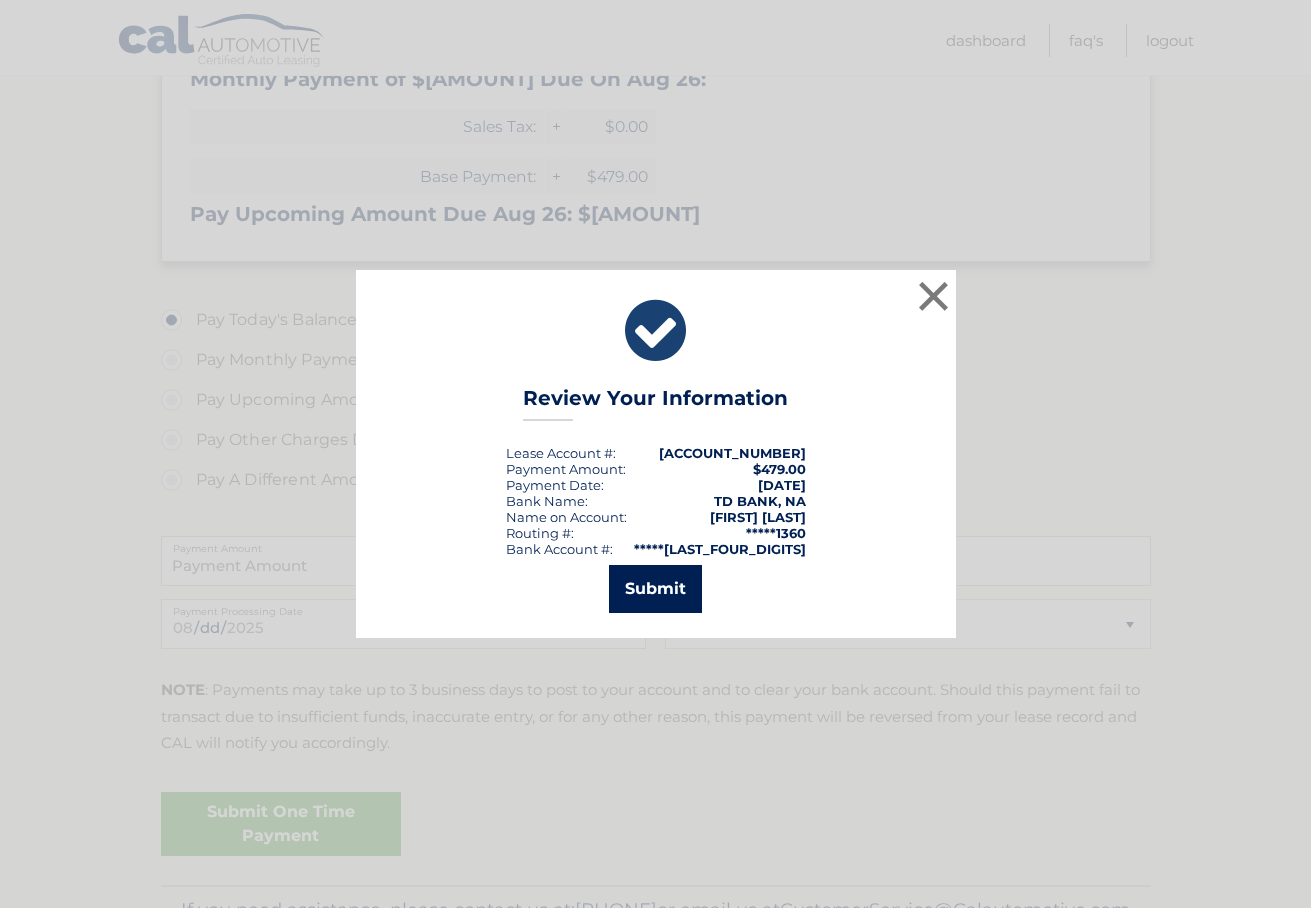 click on "Submit" at bounding box center [655, 589] 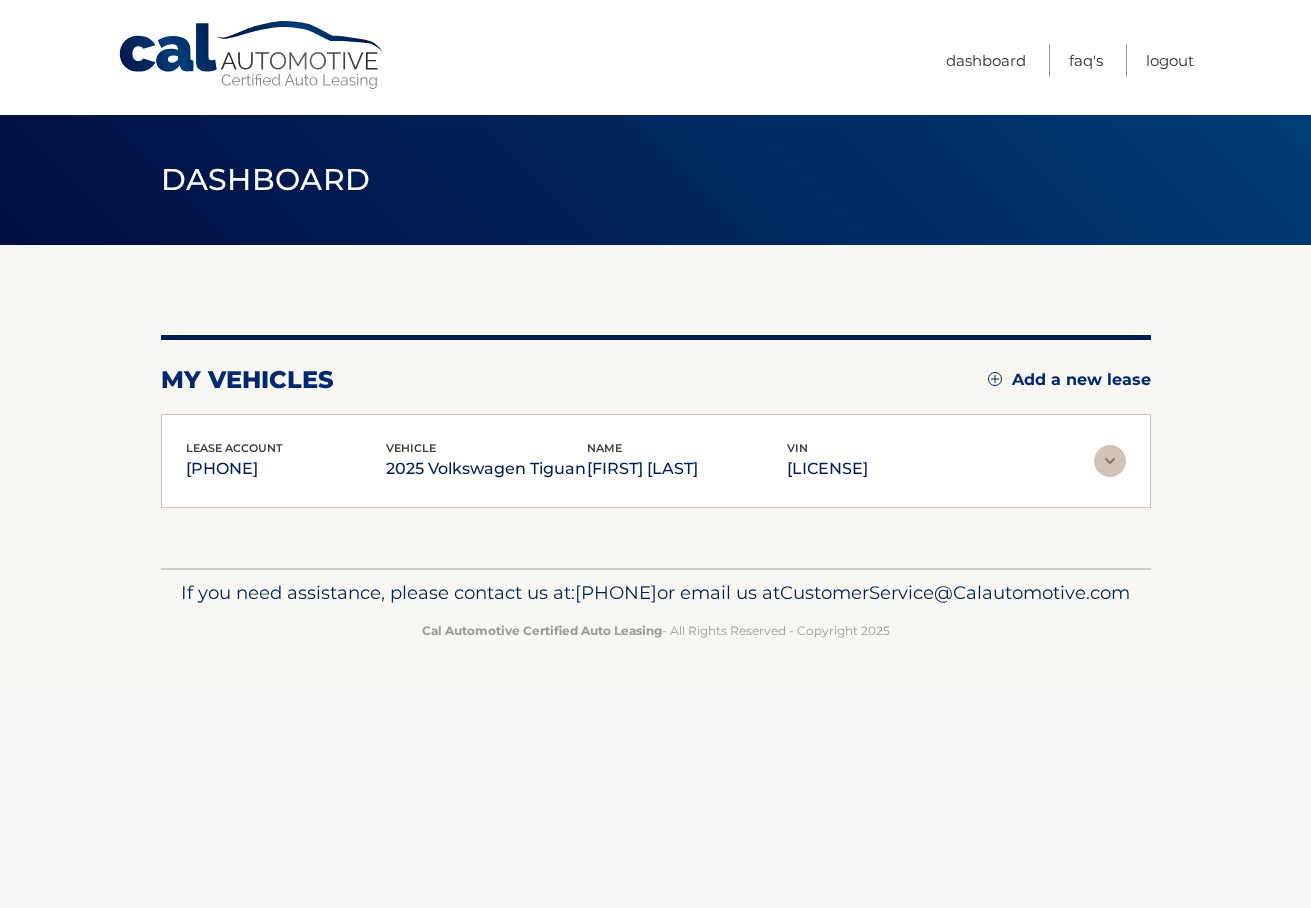 scroll, scrollTop: 0, scrollLeft: 0, axis: both 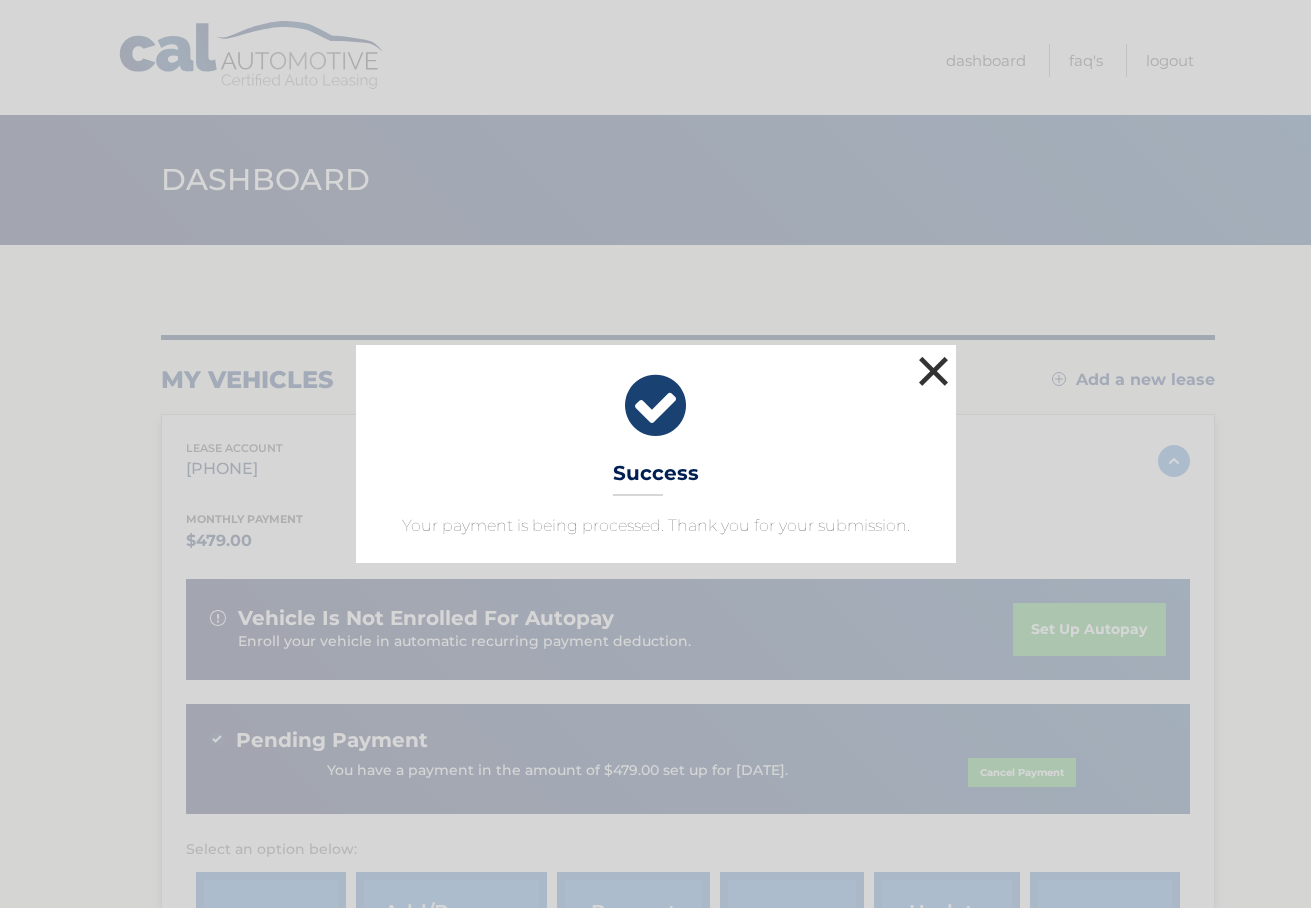 click on "×" at bounding box center (934, 371) 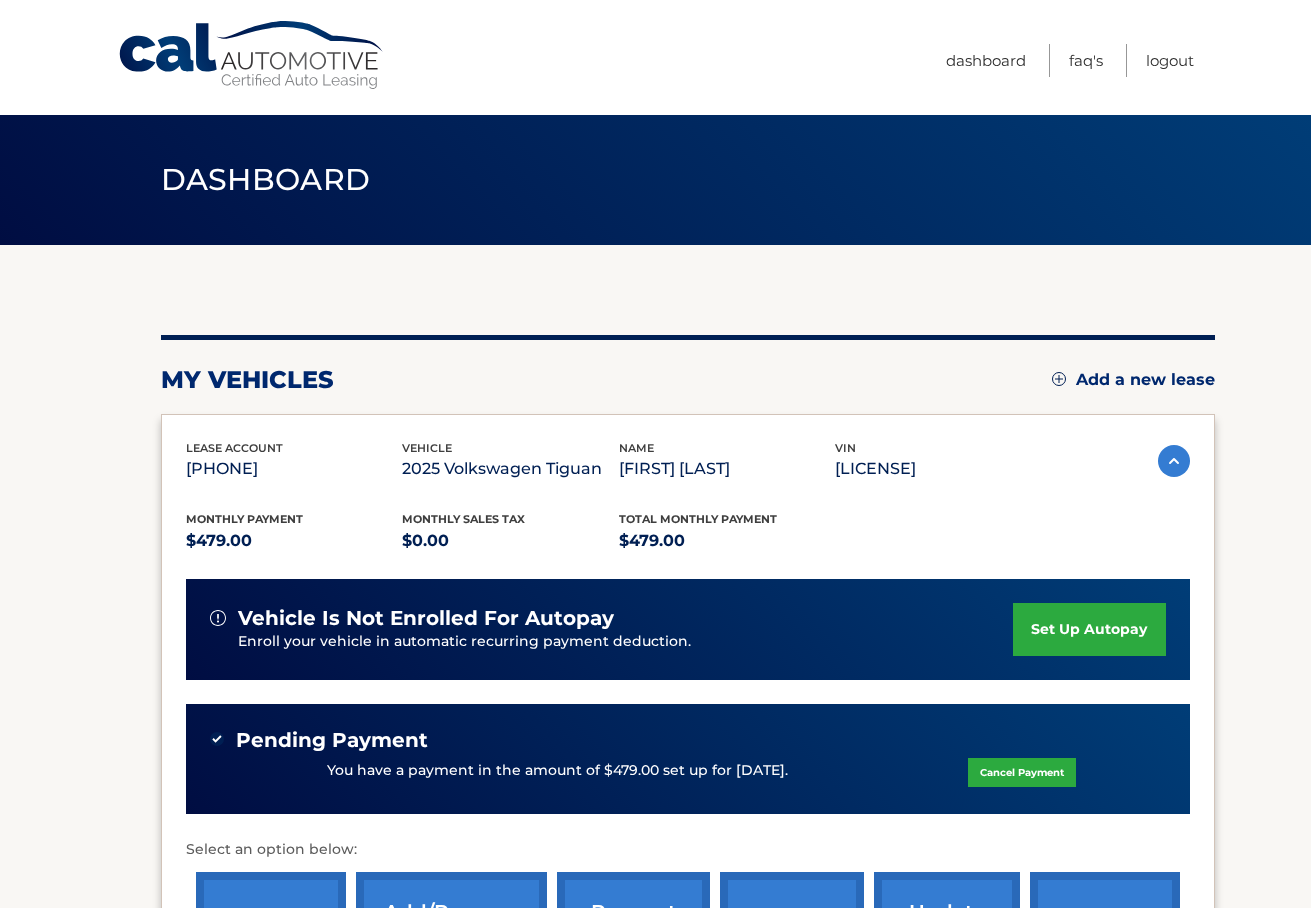 click on "set up autopay" at bounding box center (1089, 629) 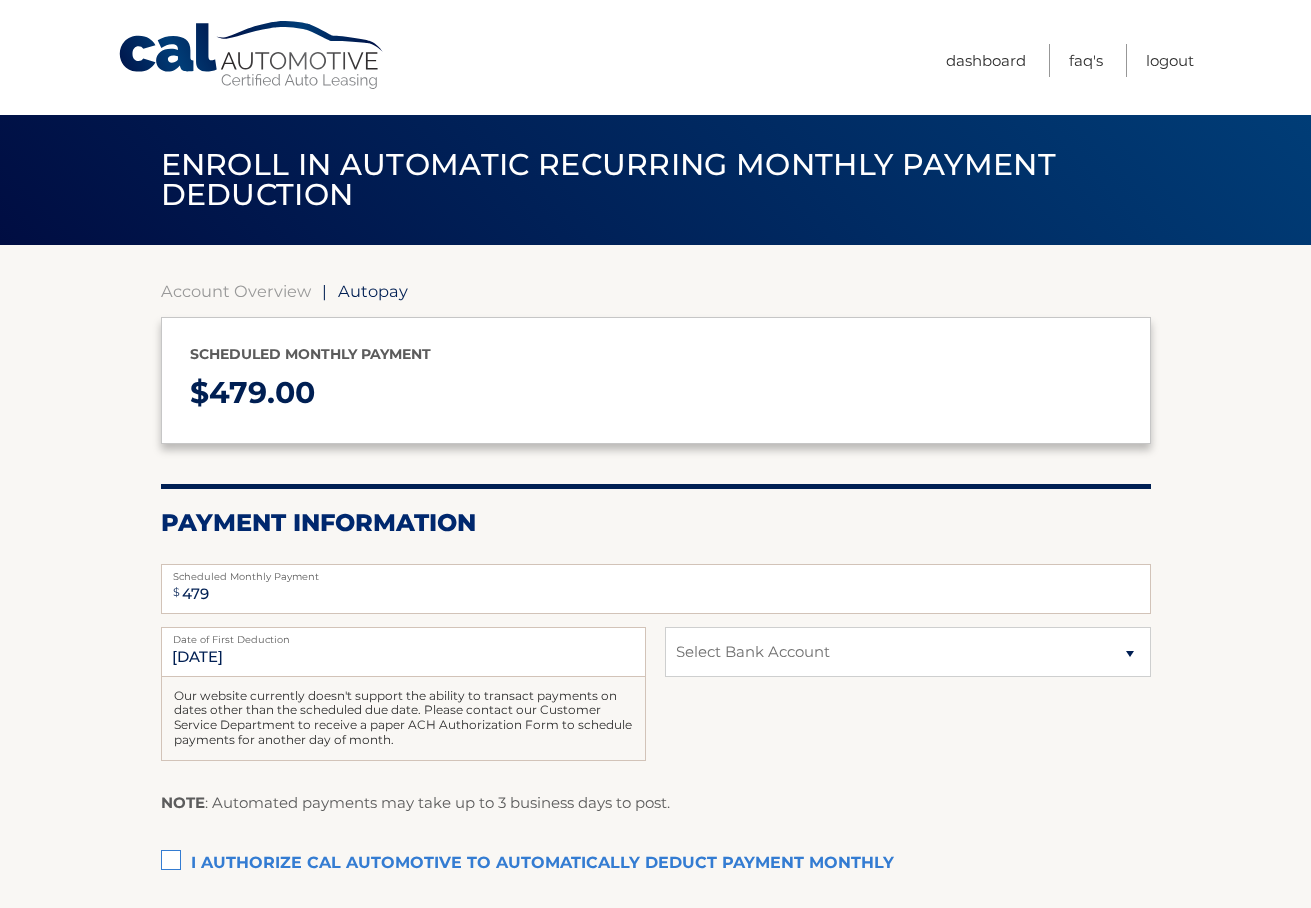 select on "[UUID]" 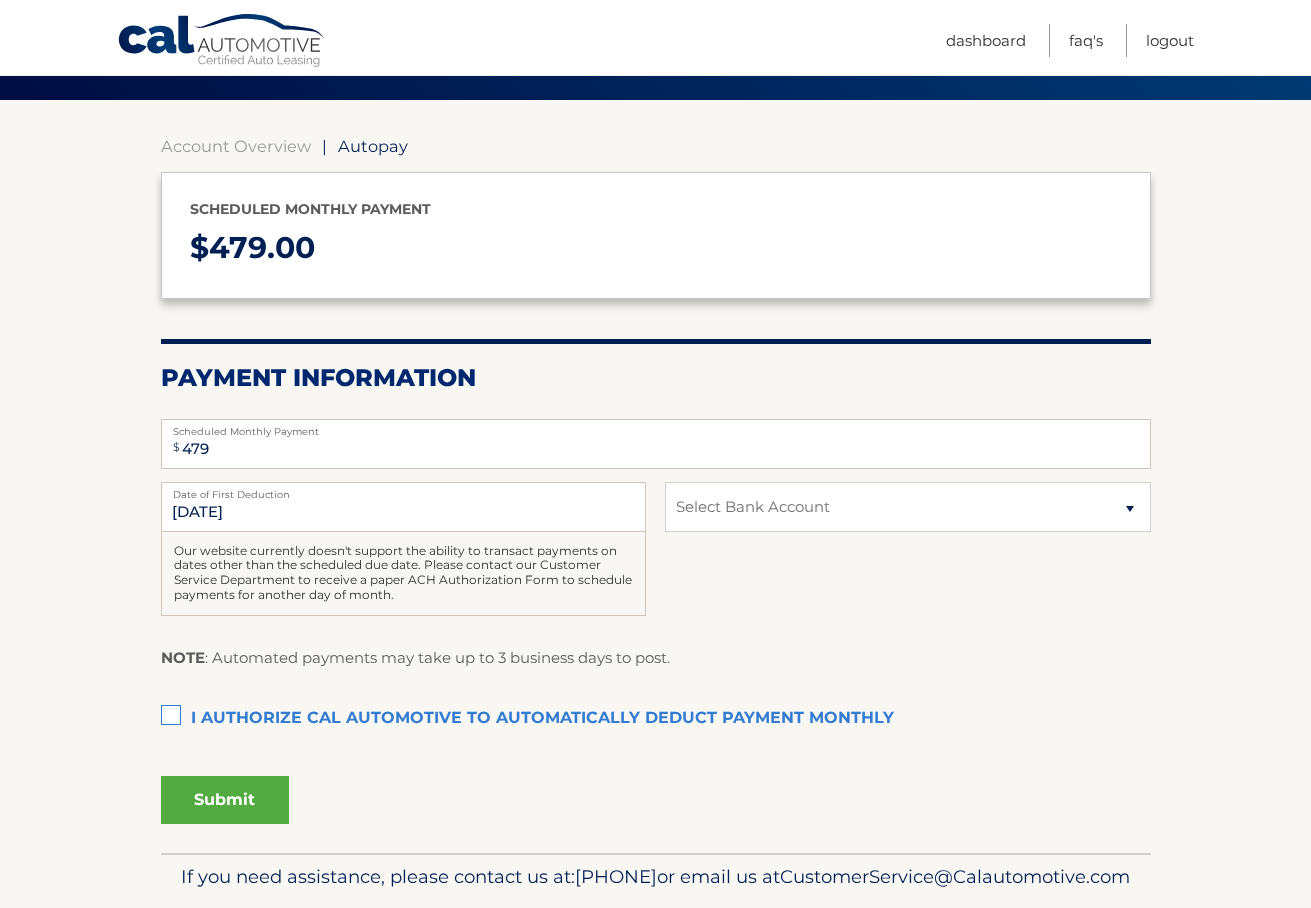 scroll, scrollTop: 148, scrollLeft: 0, axis: vertical 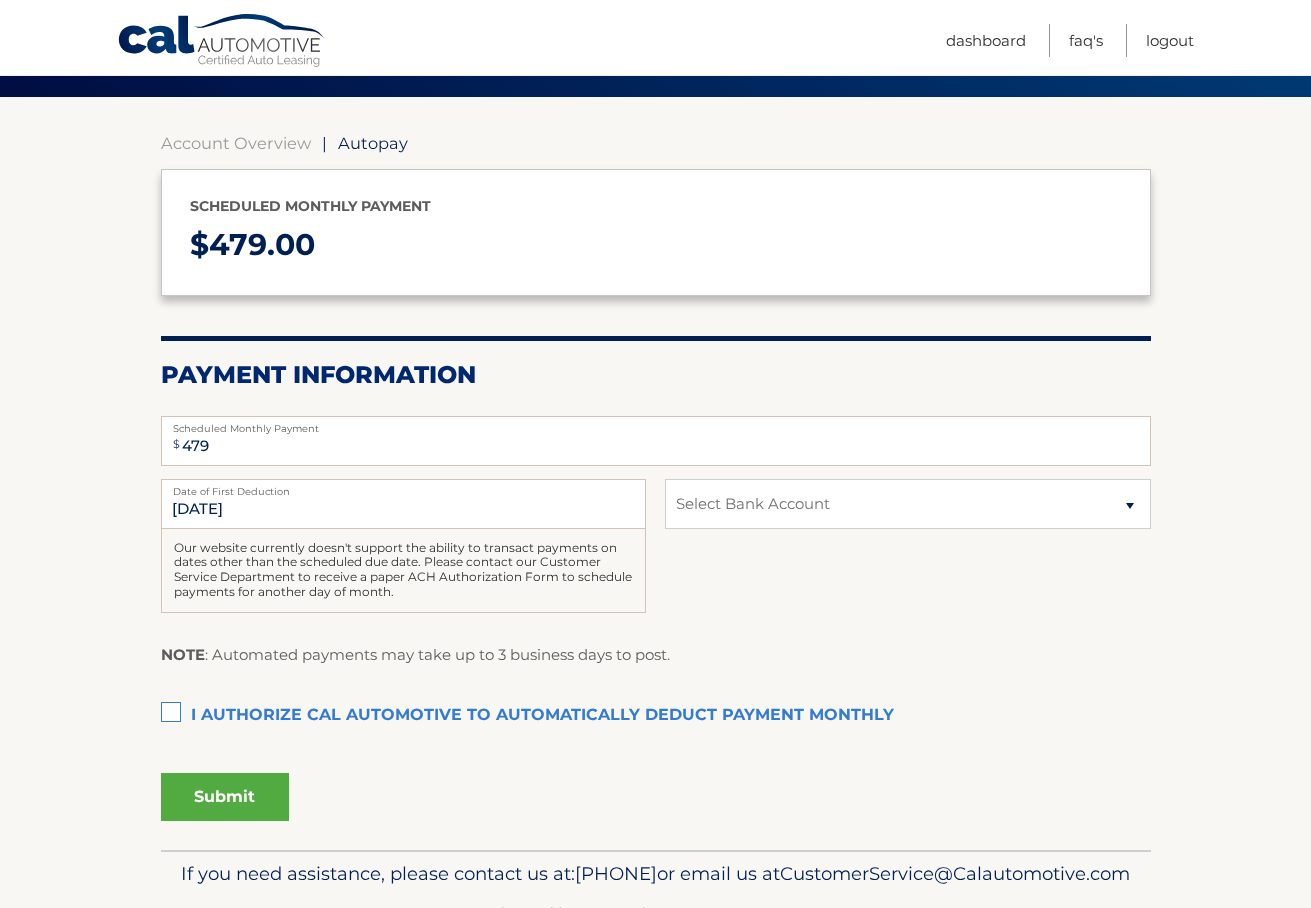 click on "I authorize cal automotive to automatically deduct payment monthly
This checkbox must be checked" at bounding box center (656, 716) 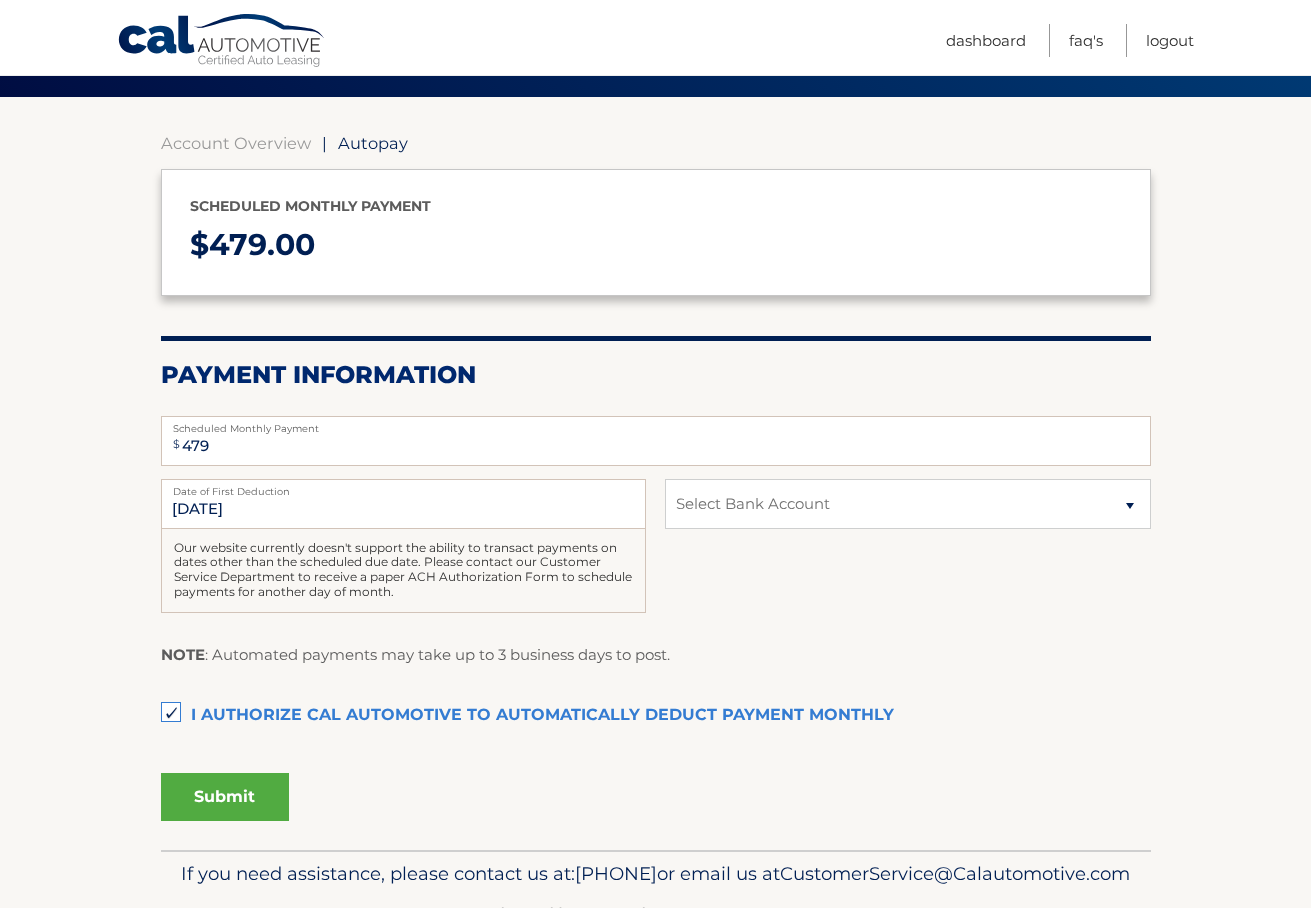click on "Submit" at bounding box center [225, 797] 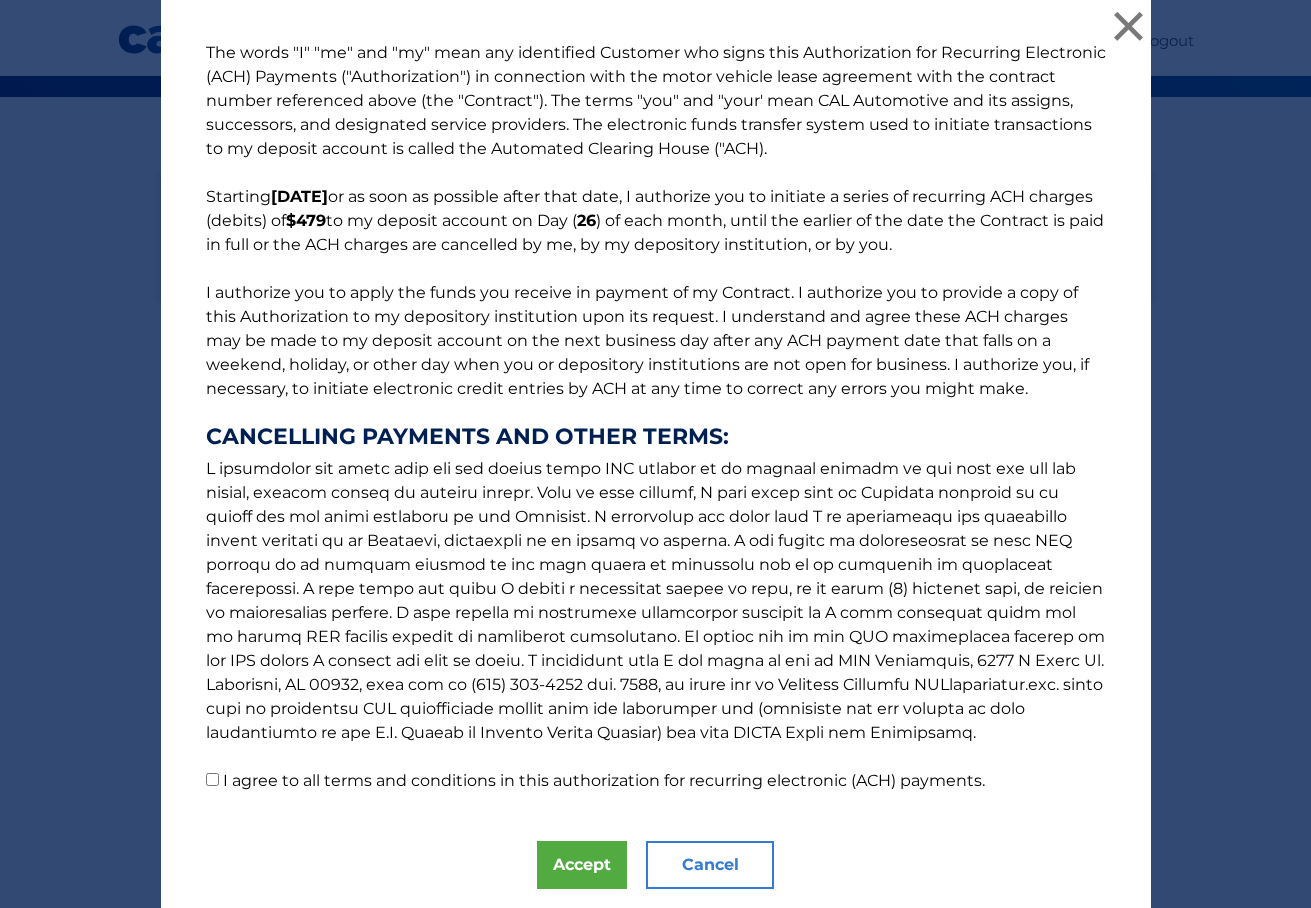 click on "I agree to all terms and conditions in this authorization for recurring electronic (ACH) payments." at bounding box center [212, 779] 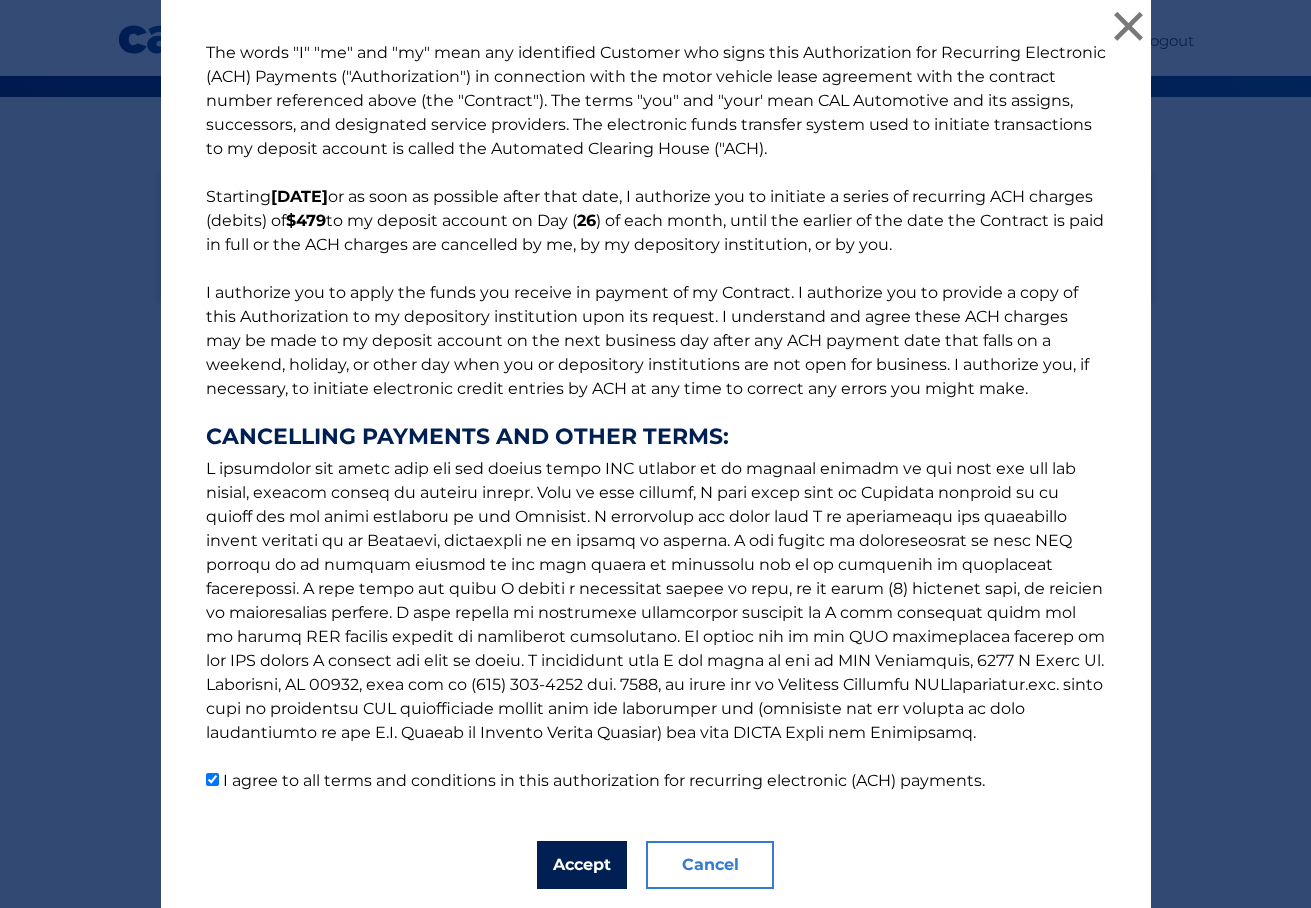 click on "Accept" at bounding box center [582, 865] 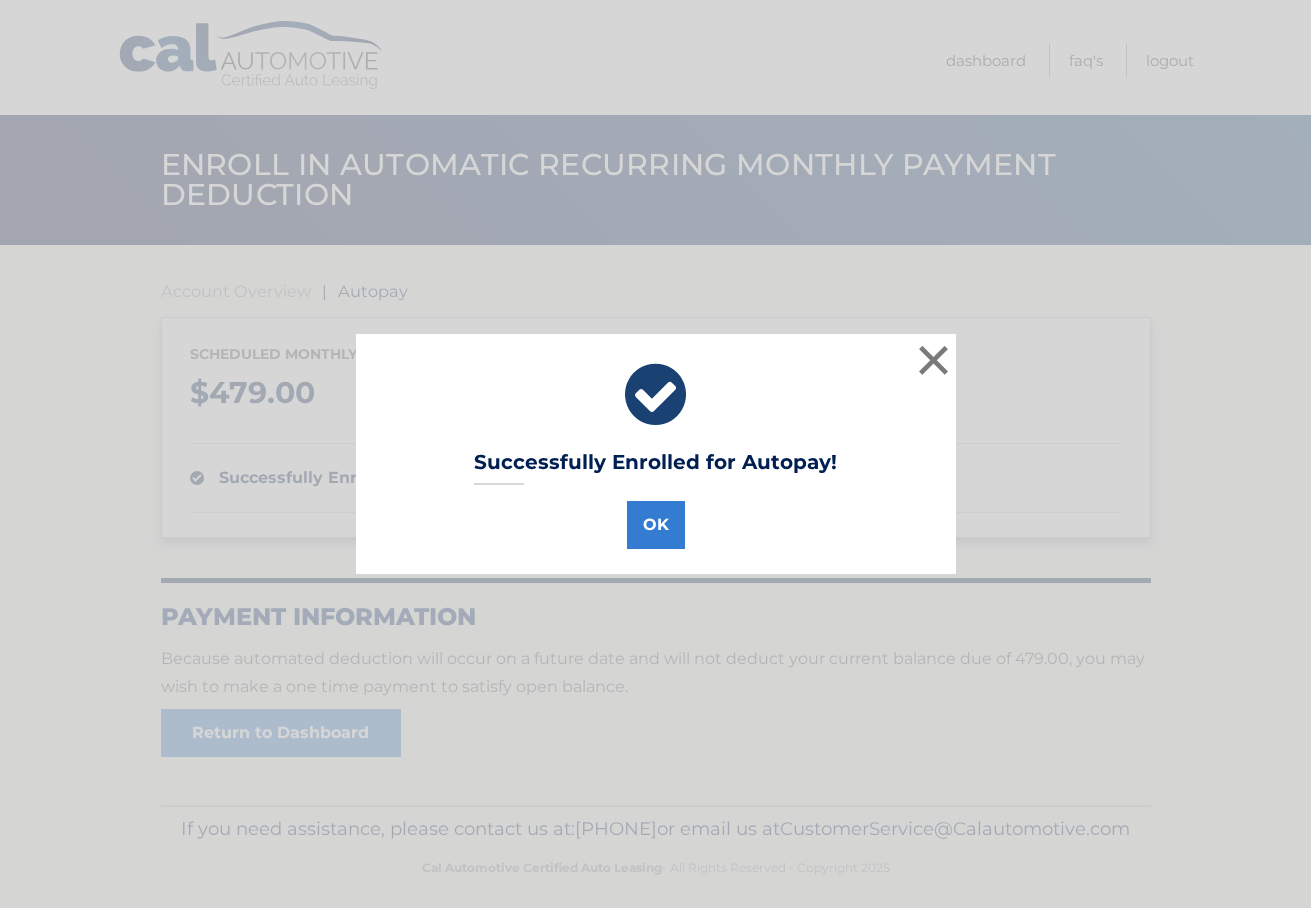 scroll, scrollTop: 0, scrollLeft: 0, axis: both 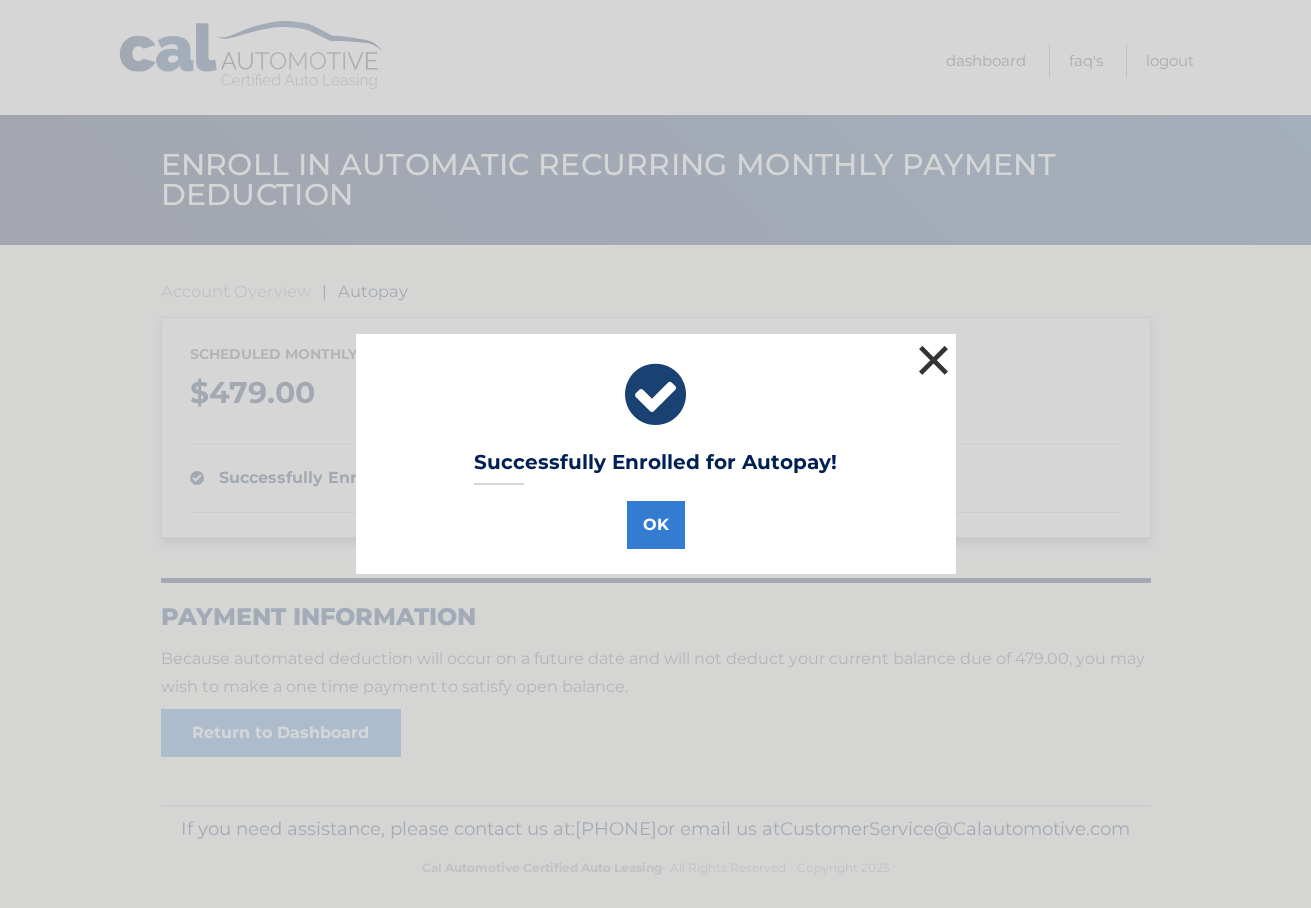 click on "×" at bounding box center (934, 360) 